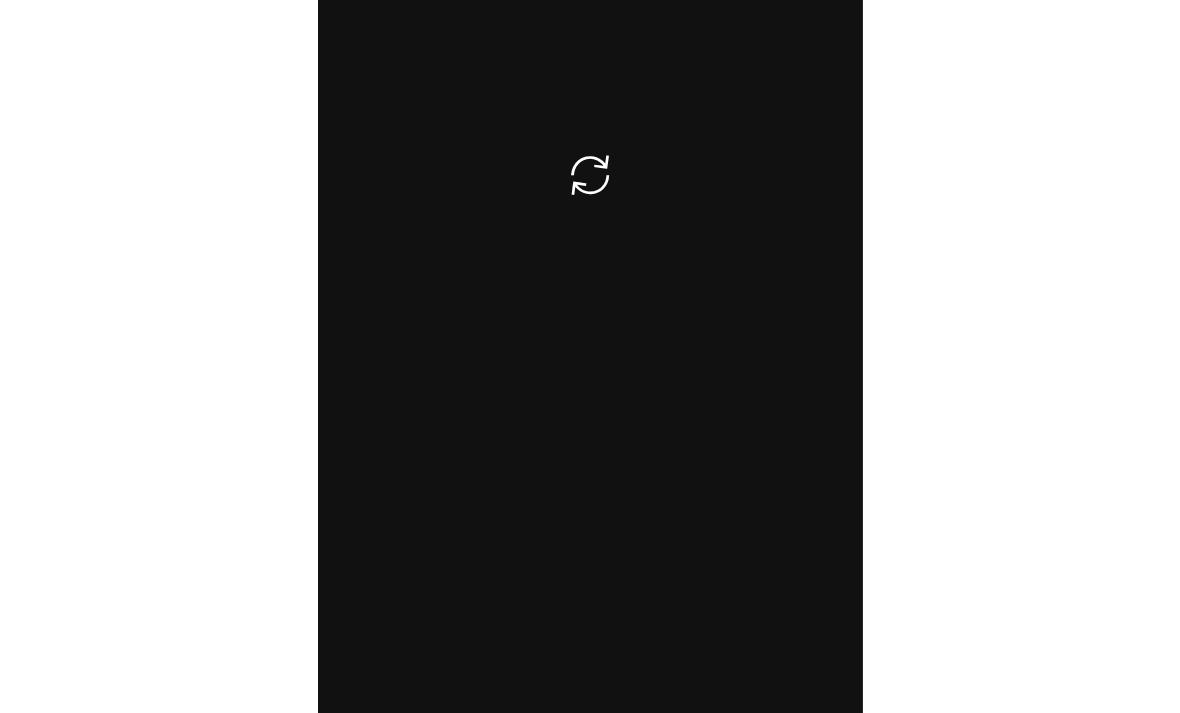 scroll, scrollTop: 0, scrollLeft: 0, axis: both 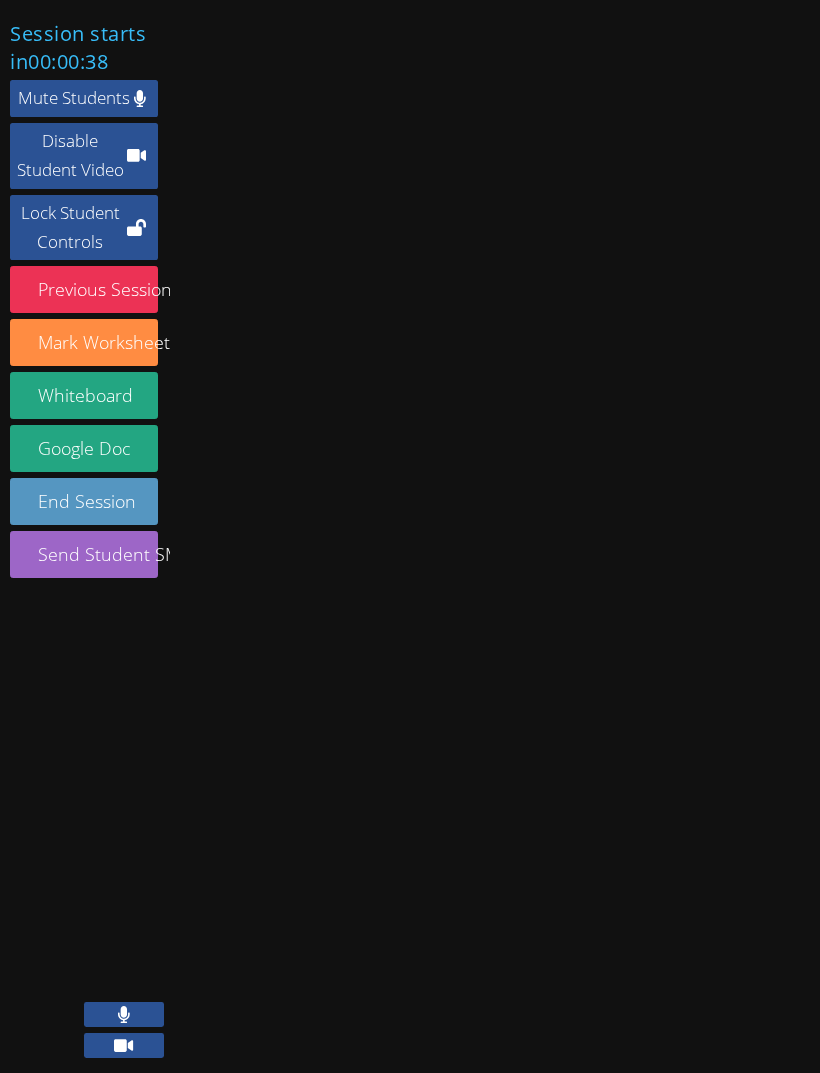 click at bounding box center (90, 850) 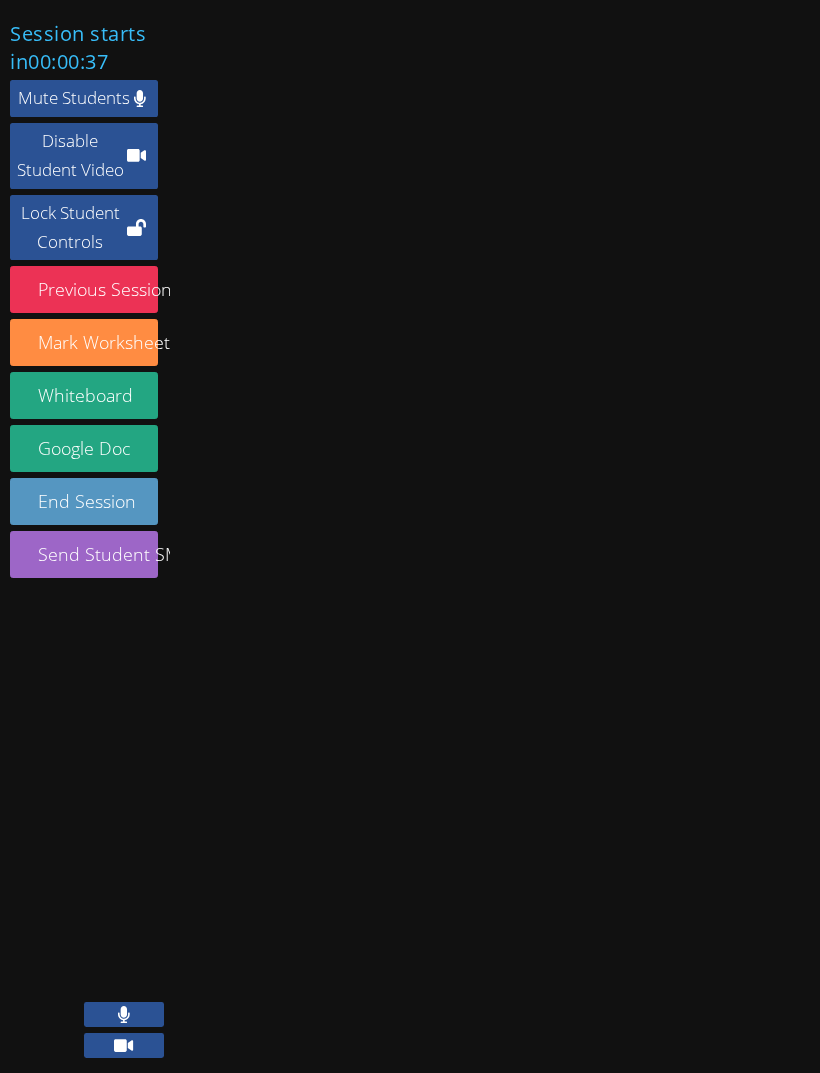 click at bounding box center (90, 850) 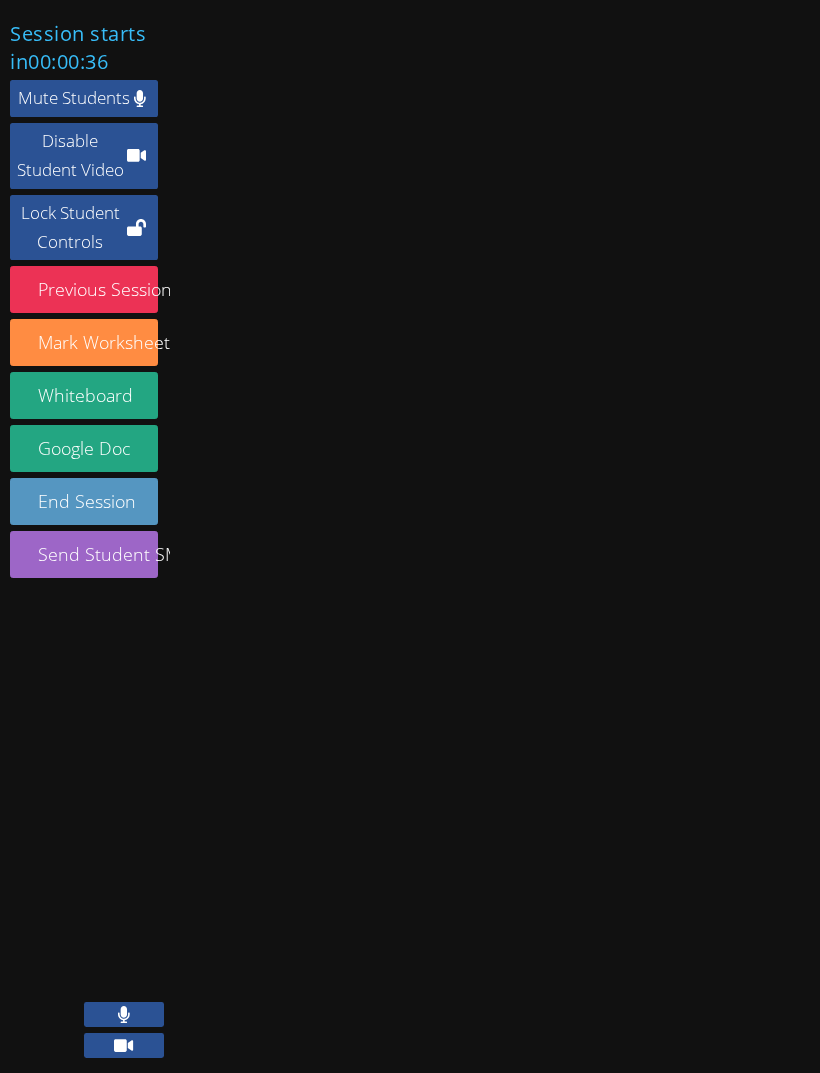 click at bounding box center (90, 850) 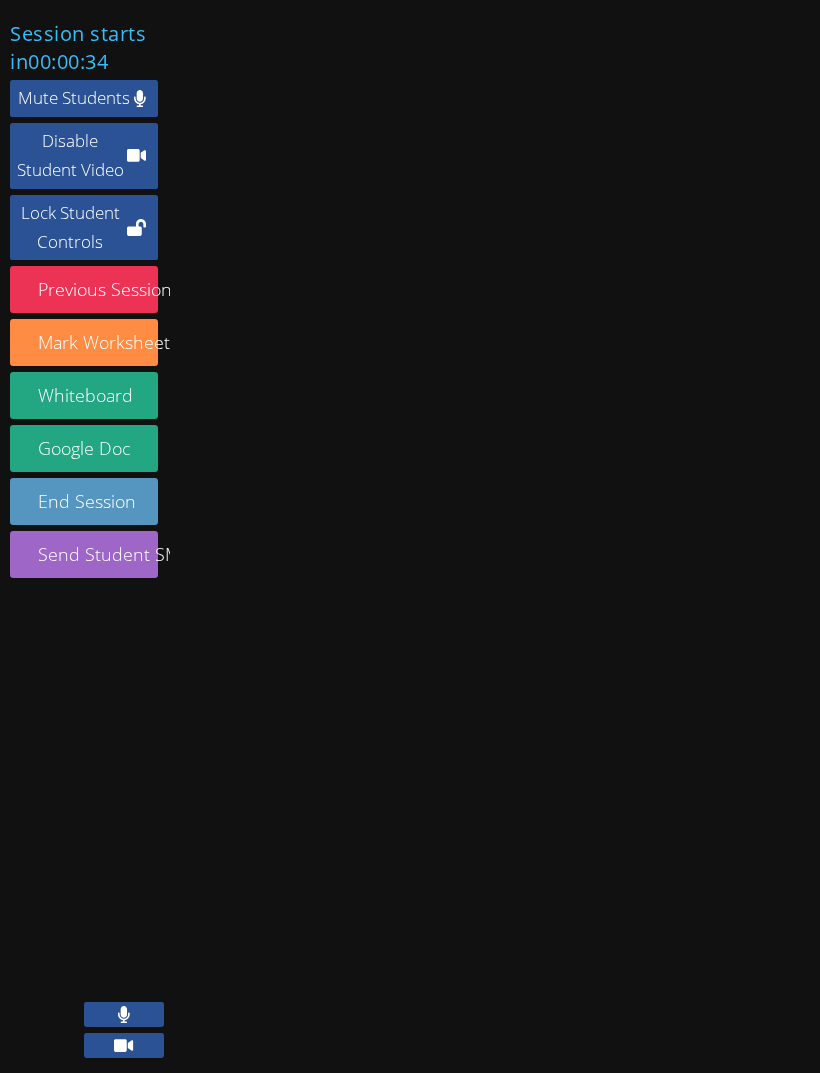 click at bounding box center [124, 1014] 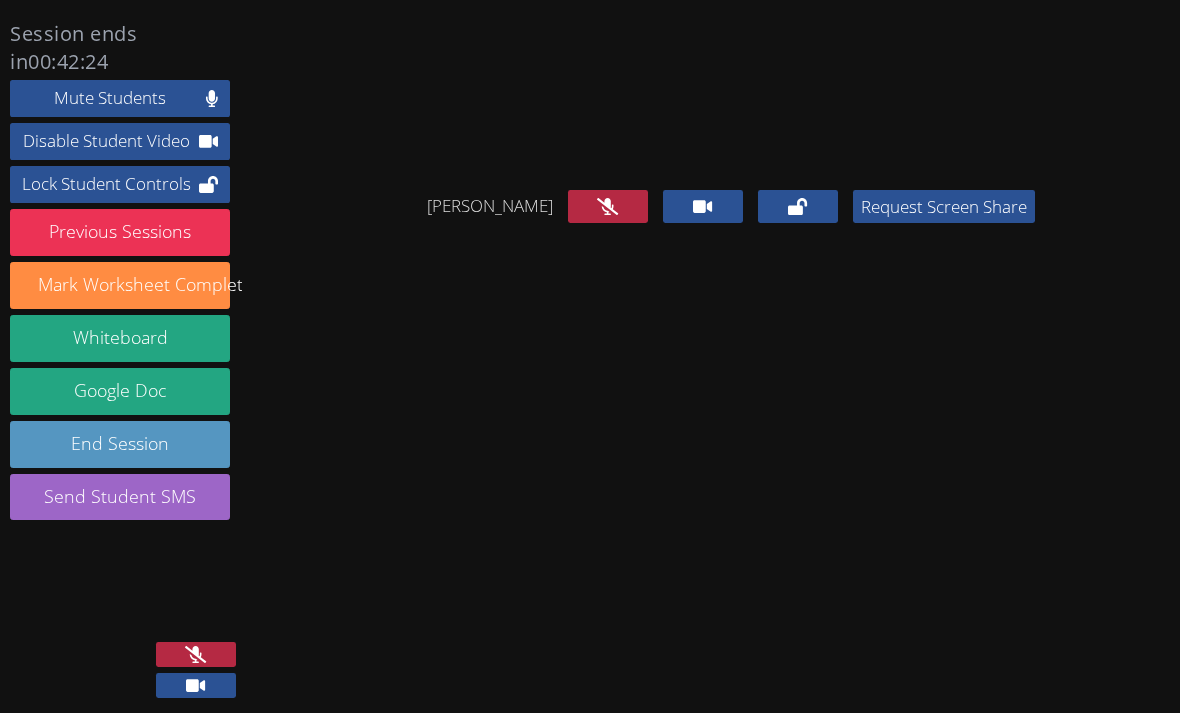 click at bounding box center (126, 598) 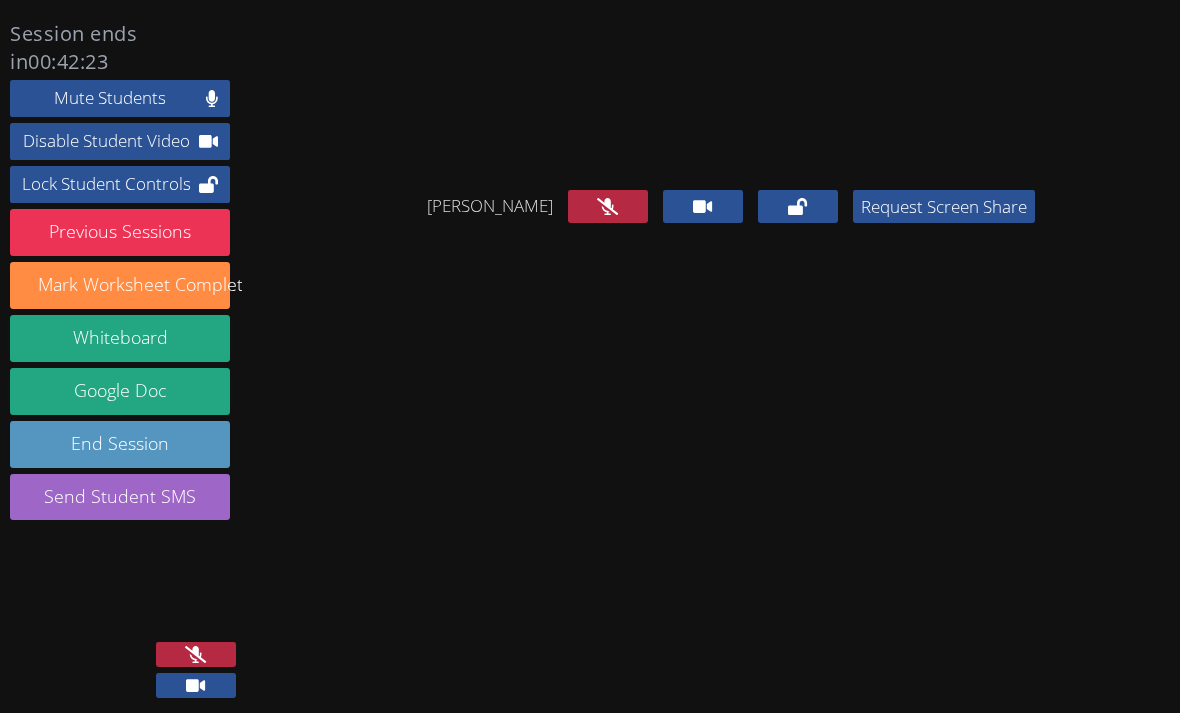 click at bounding box center (126, 598) 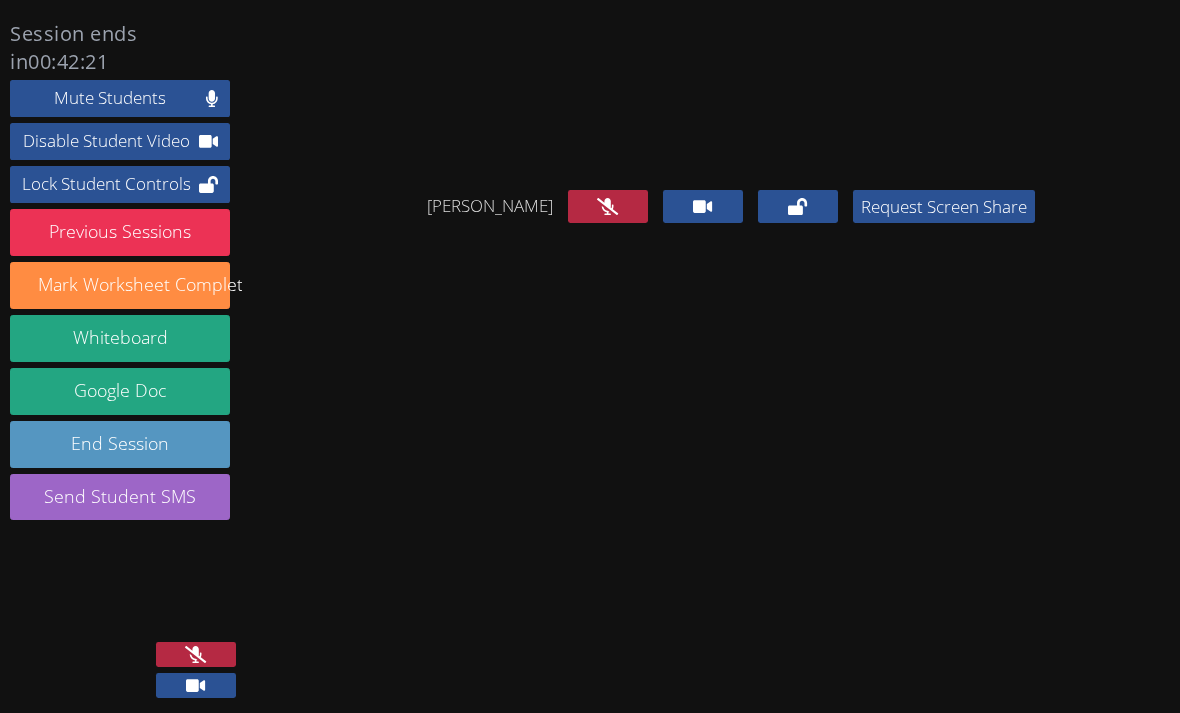 click at bounding box center (126, 598) 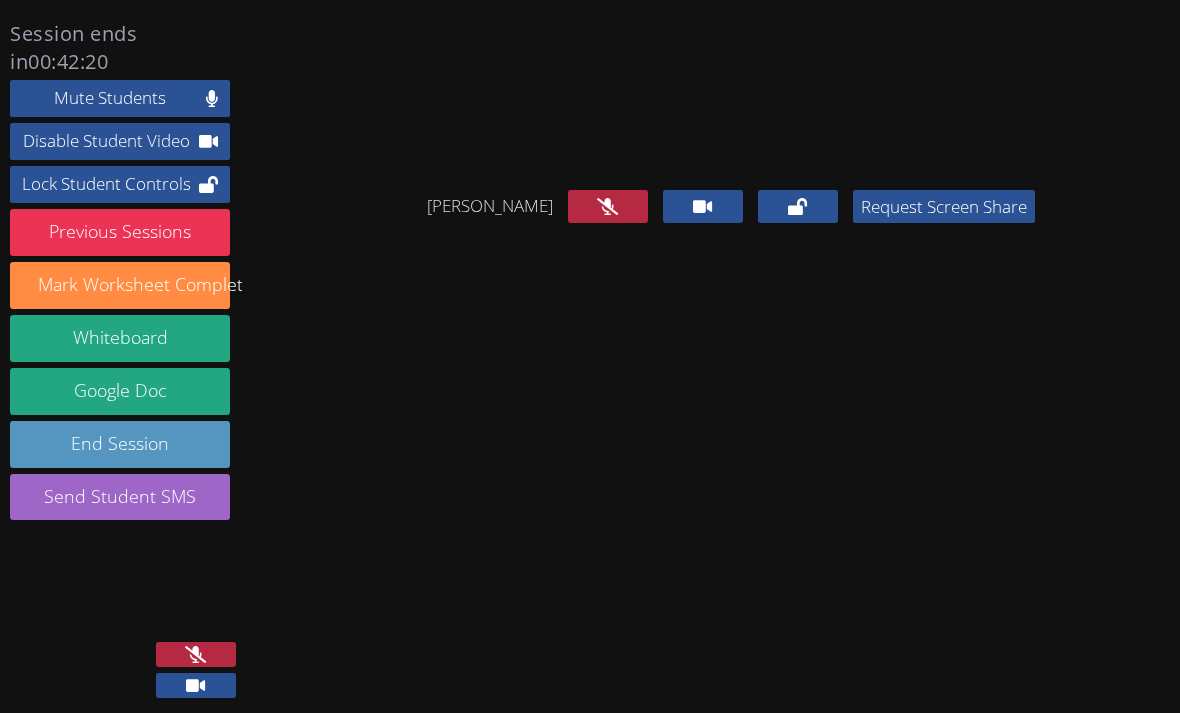 click at bounding box center (126, 598) 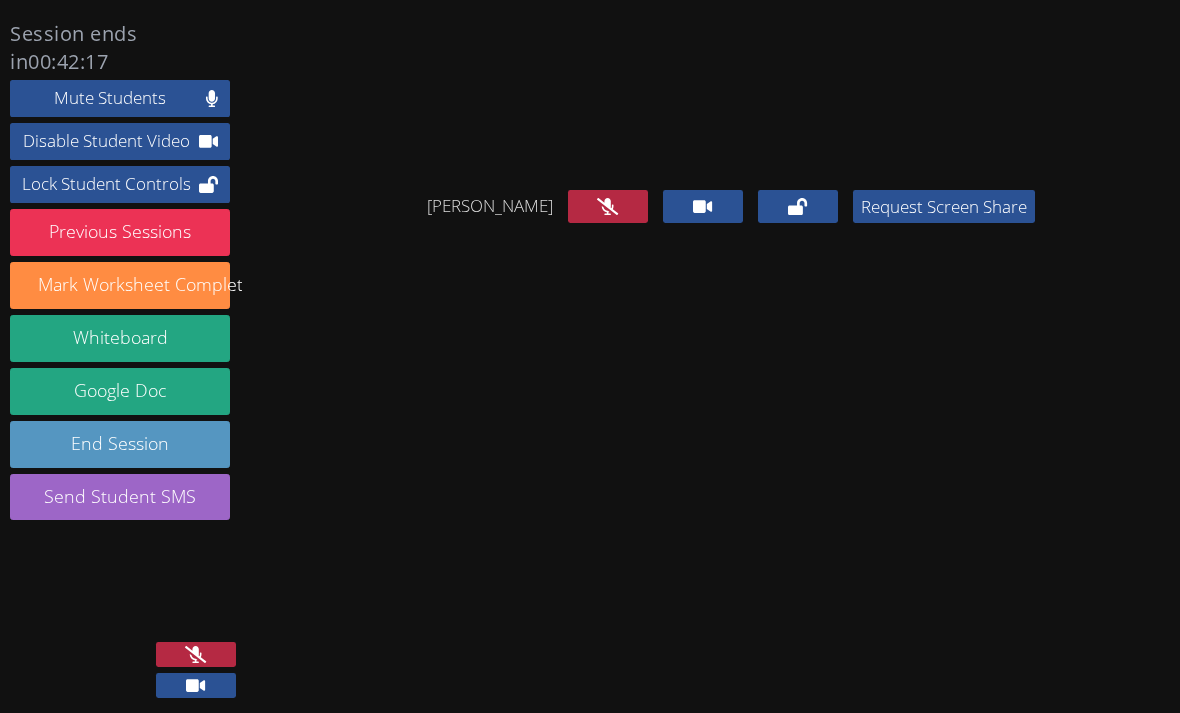 click at bounding box center [126, 598] 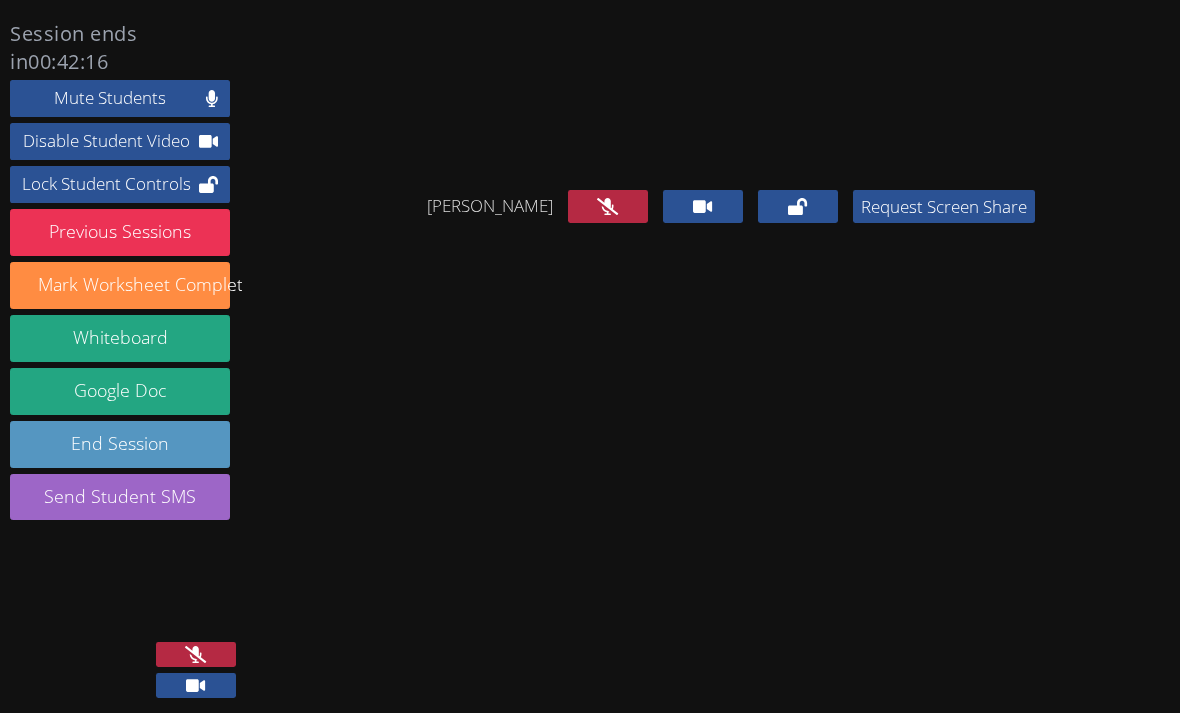 click at bounding box center (126, 598) 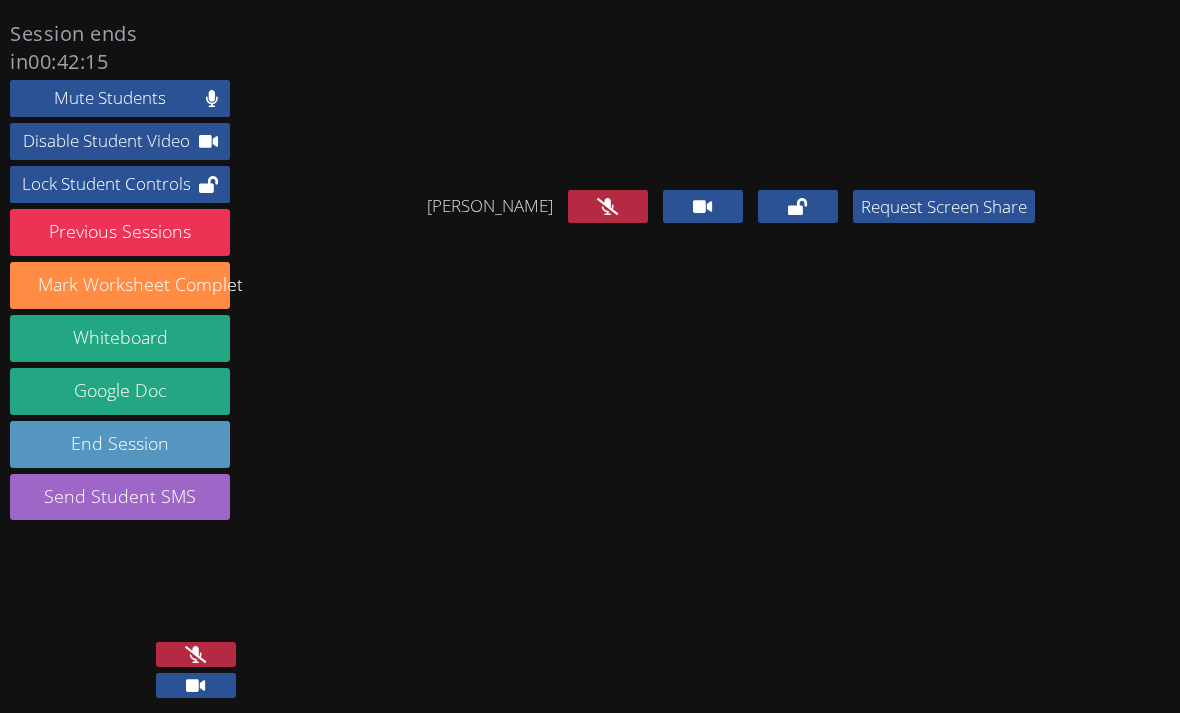 click at bounding box center [126, 598] 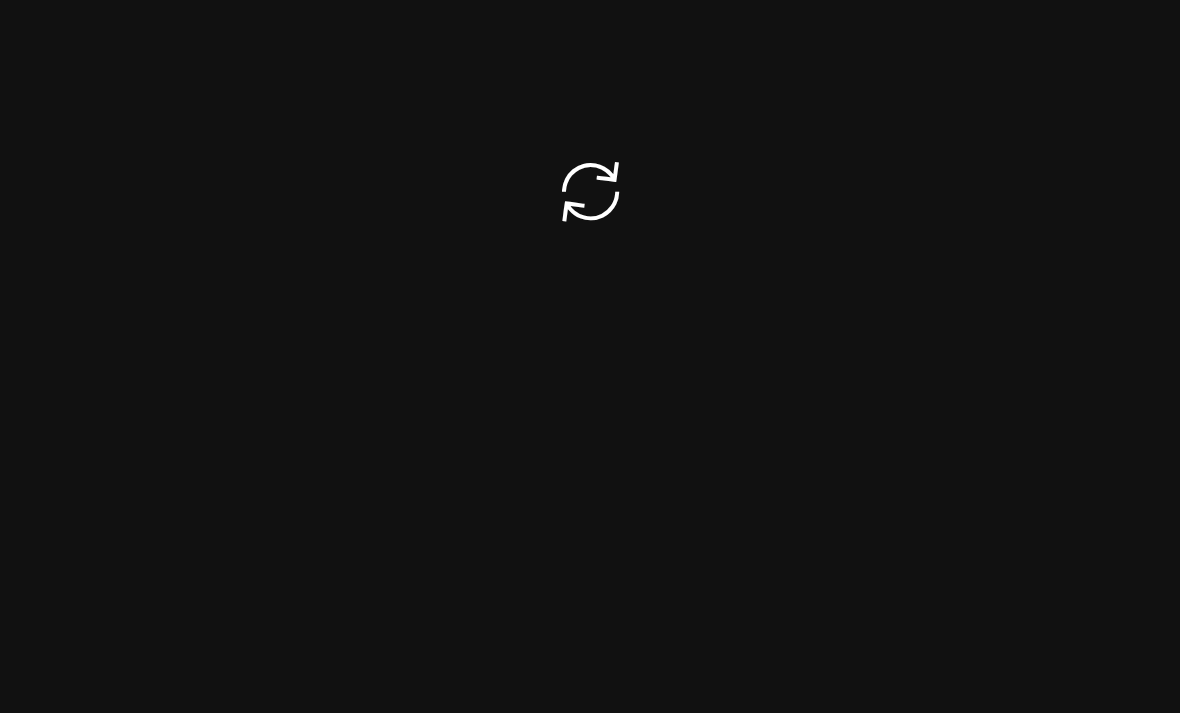 scroll, scrollTop: 0, scrollLeft: 0, axis: both 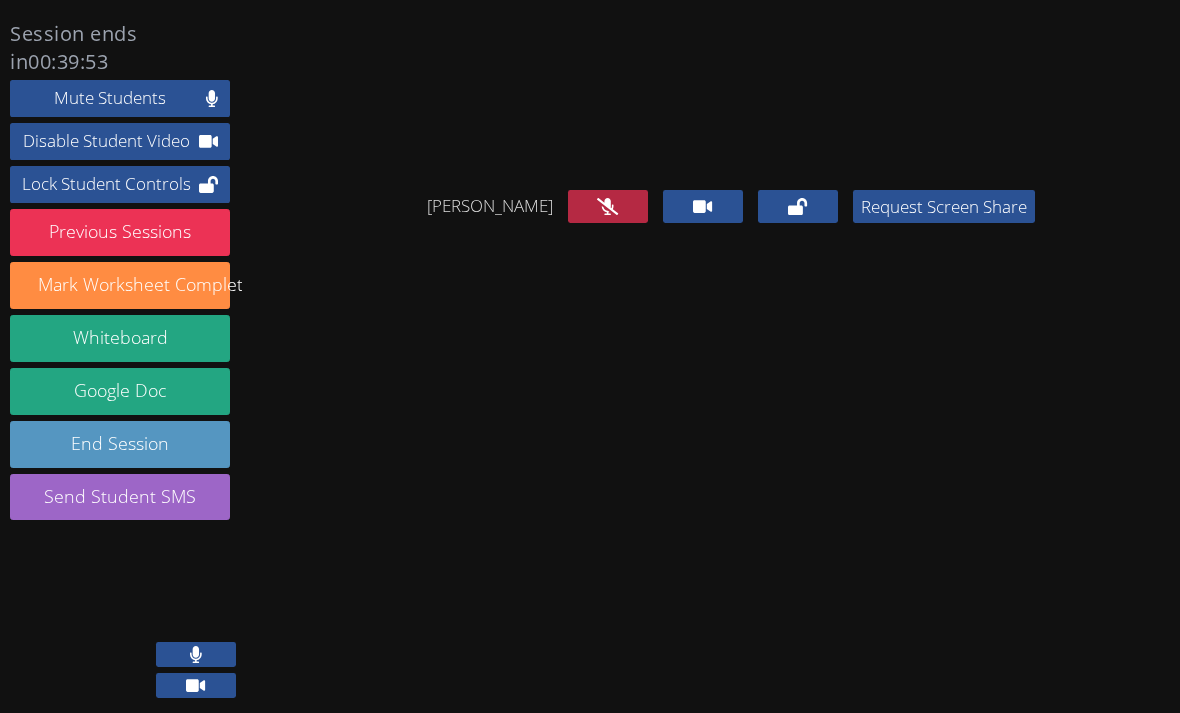 click on "Session ends in  00:39:53 Mute Students Disable Student Video Lock Student Controls Previous Sessions download Mark Worksheet Completed Whiteboard Google Doc End Session Send Student SMS Breann Smith Request Screen Share" at bounding box center [590, 356] 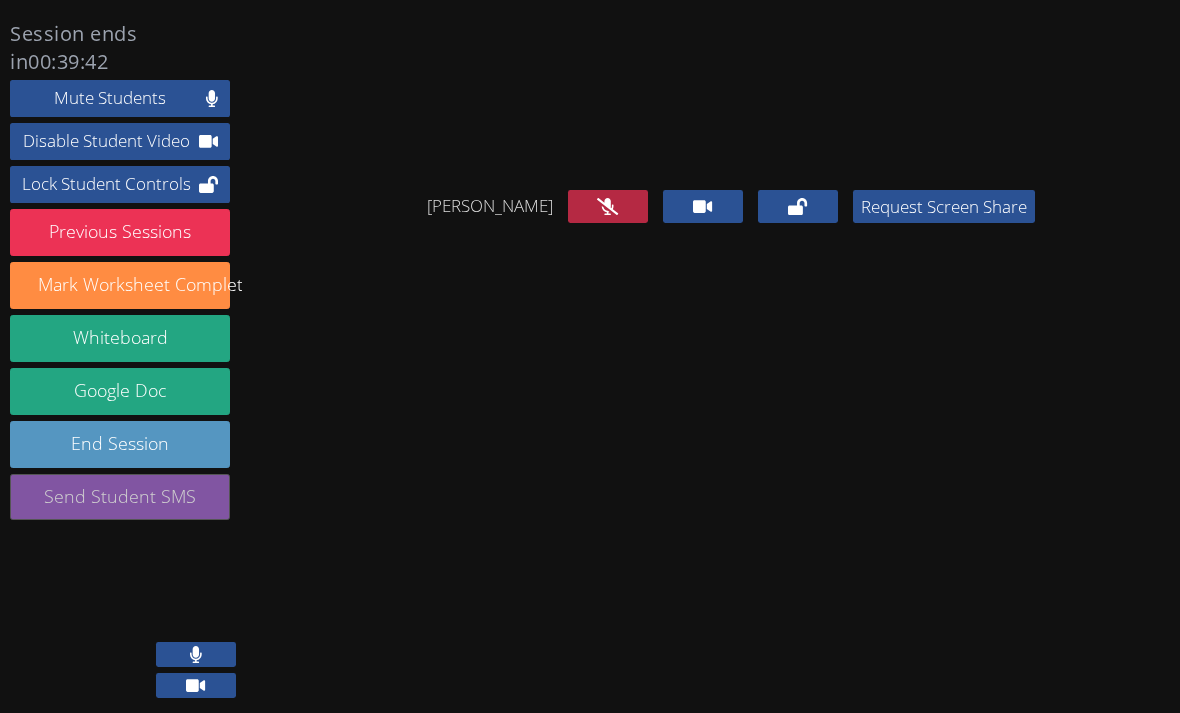 click on "Send Student SMS" at bounding box center [120, 497] 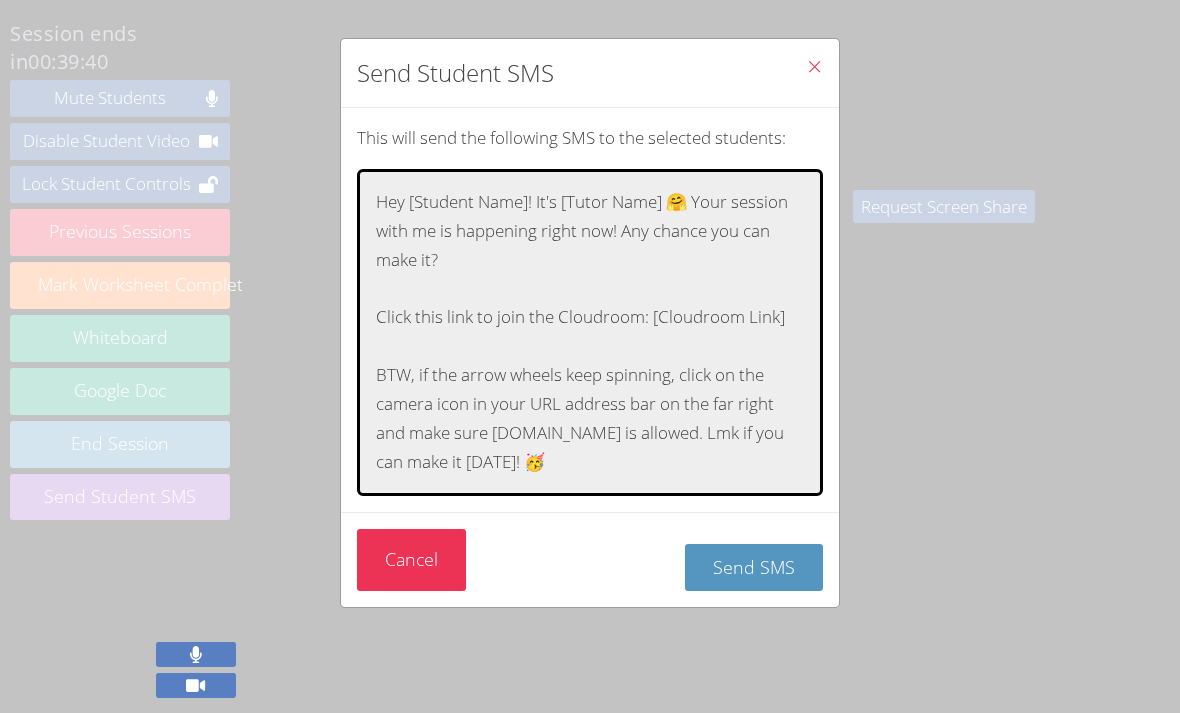 click on "Diego Valera Ramirez" at bounding box center [437, 563] 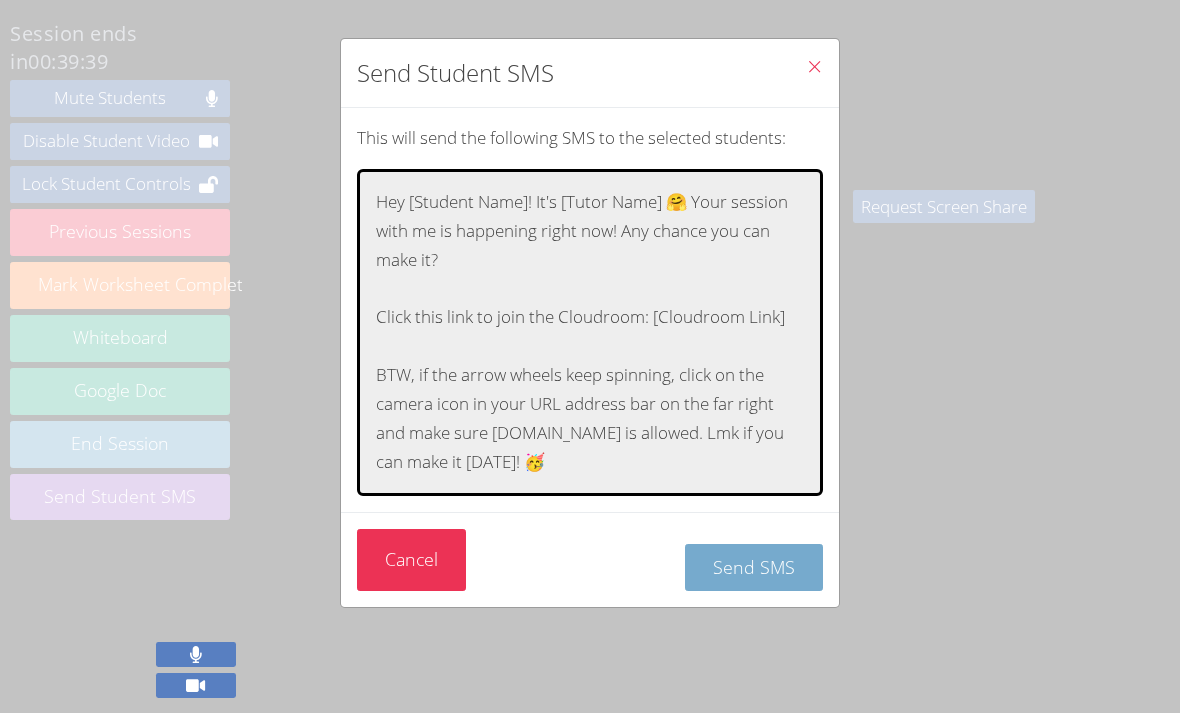 click on "Send SMS" at bounding box center (754, 567) 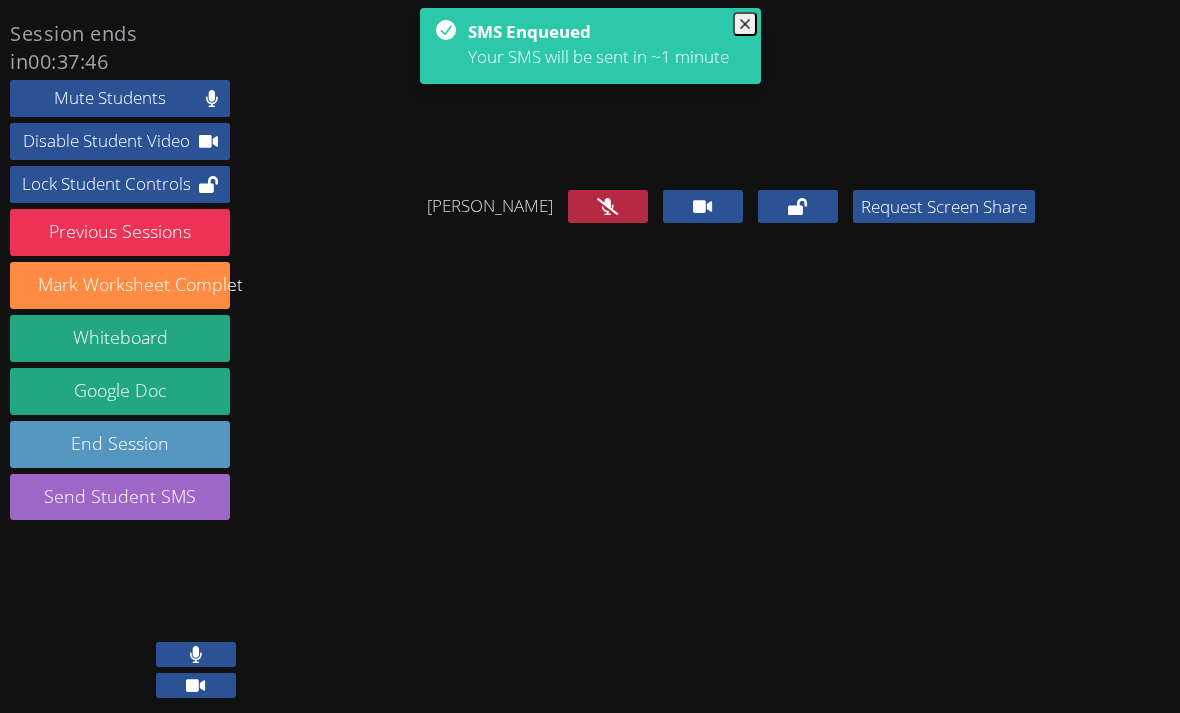 click at bounding box center [196, 654] 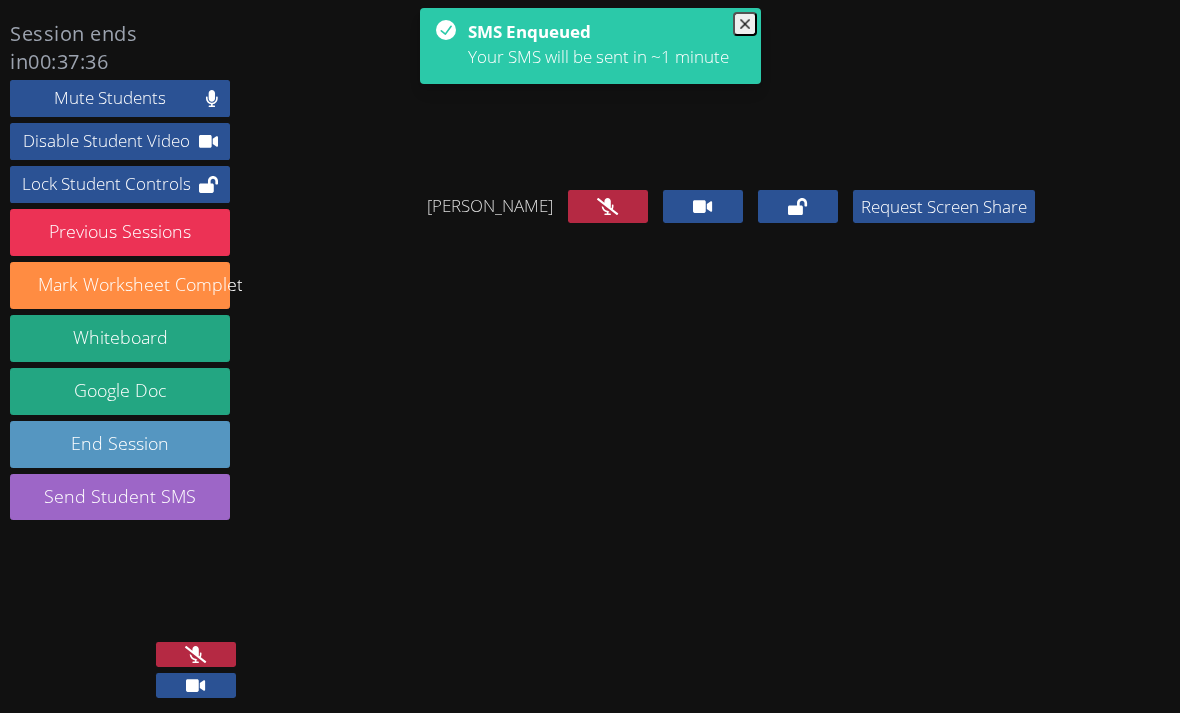 click at bounding box center [196, 654] 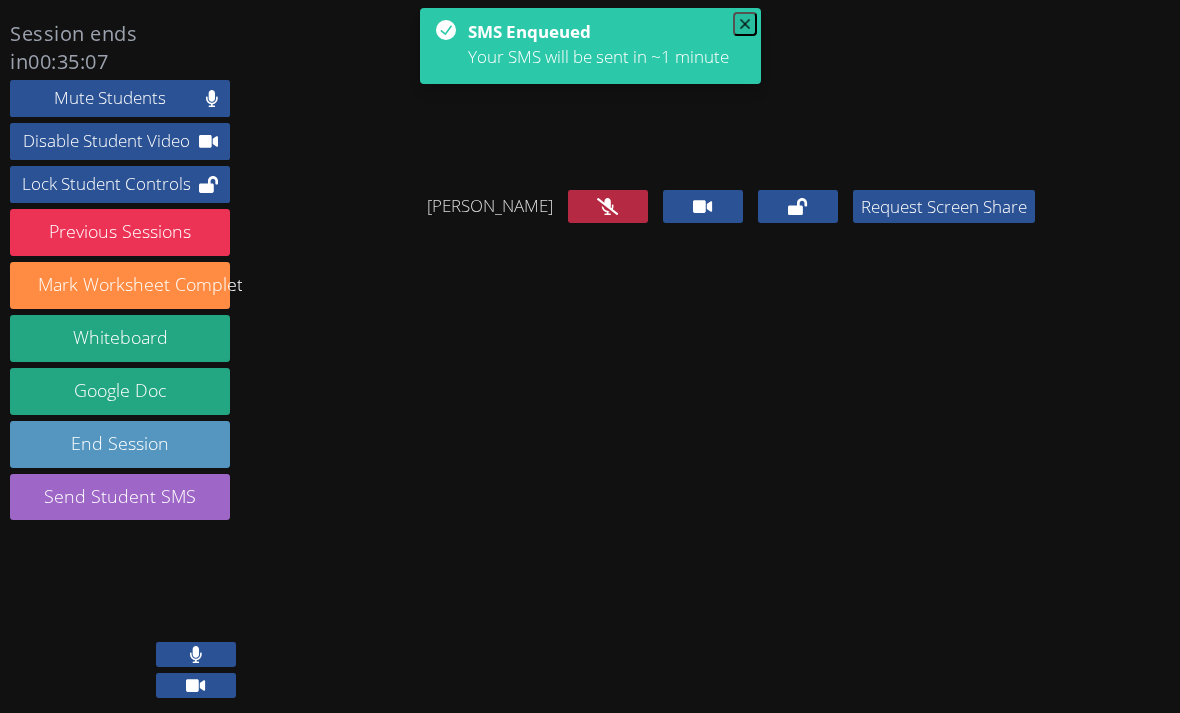 click at bounding box center [745, 24] 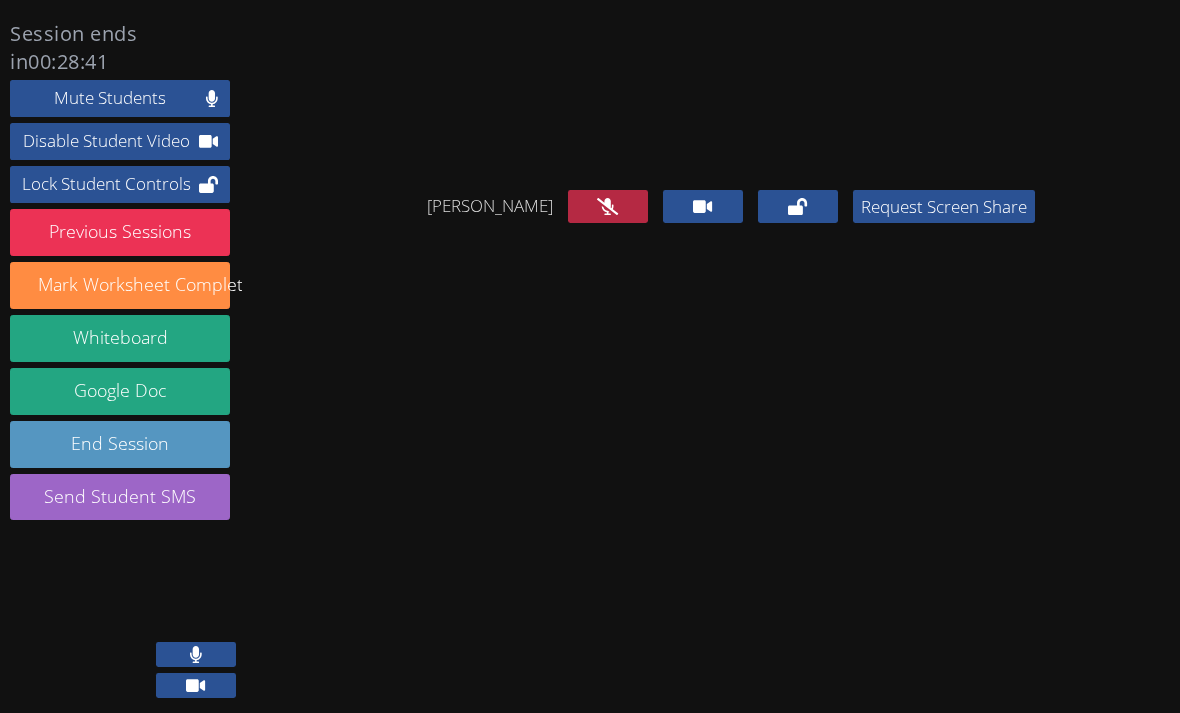 click at bounding box center (196, 654) 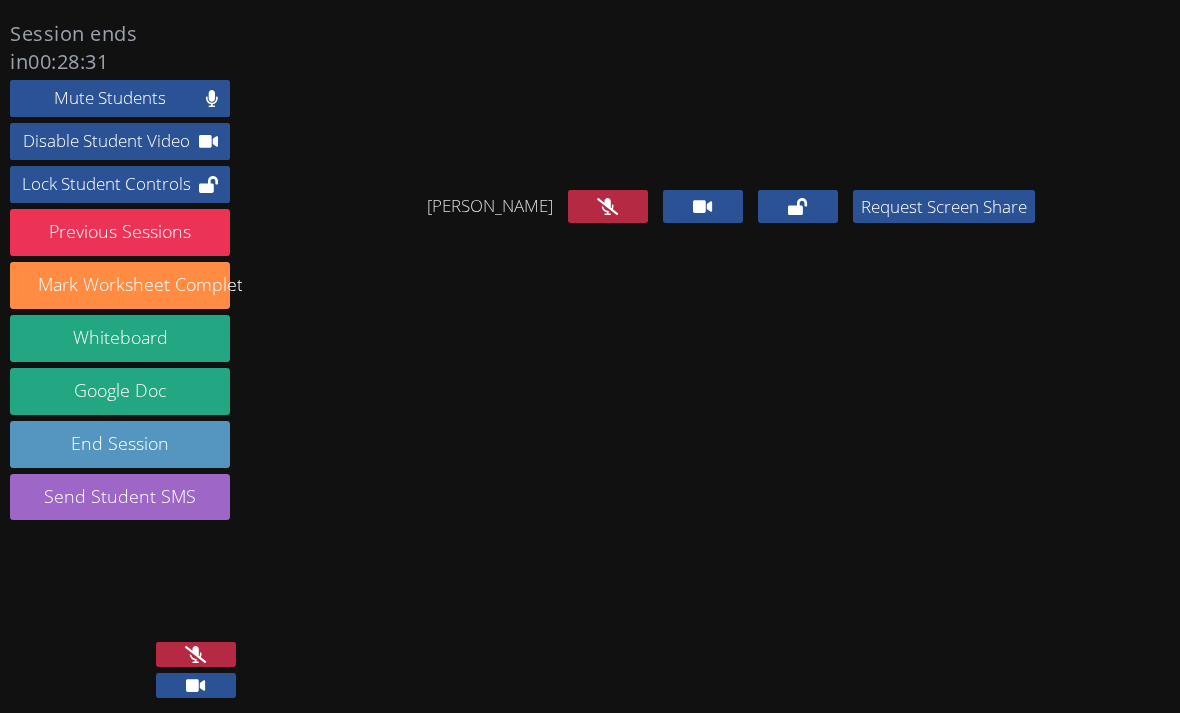 click at bounding box center [196, 654] 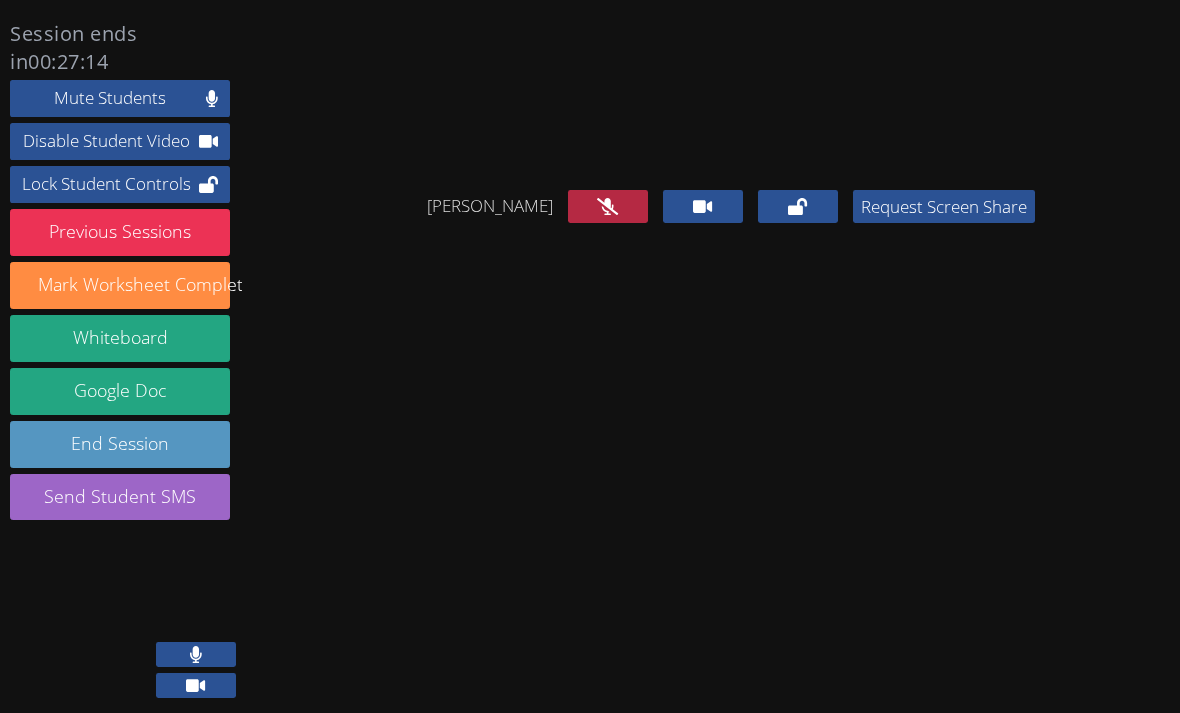 click at bounding box center (196, 654) 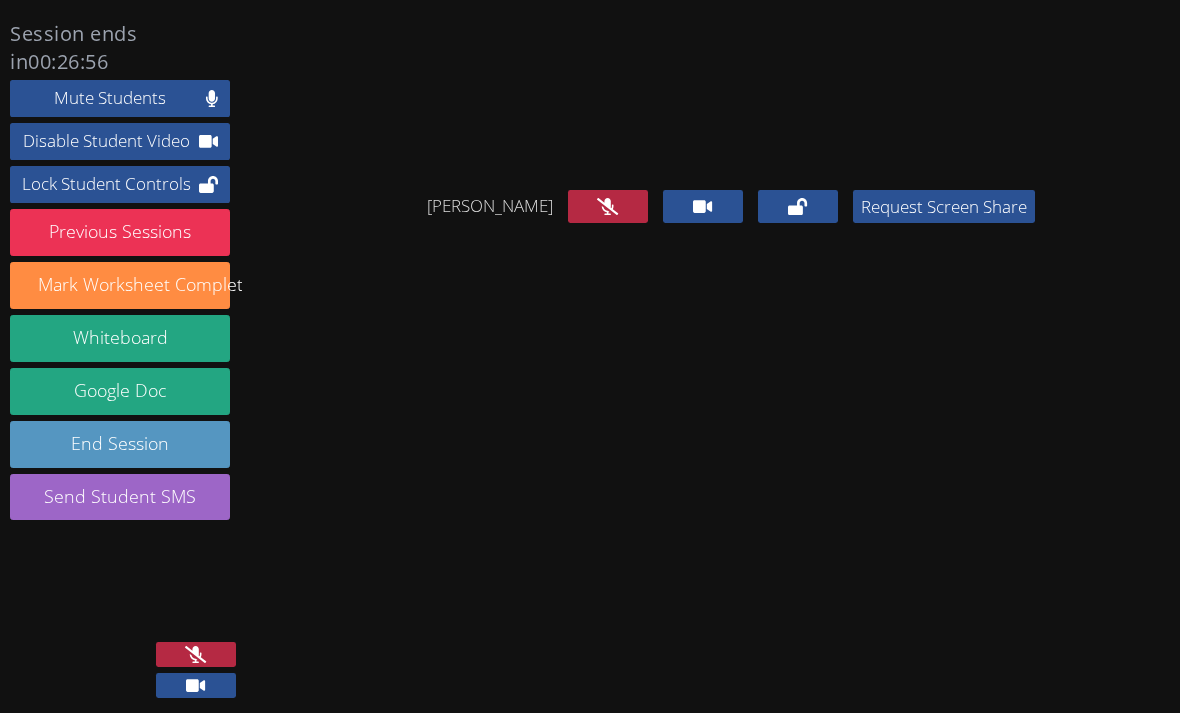 click at bounding box center [196, 654] 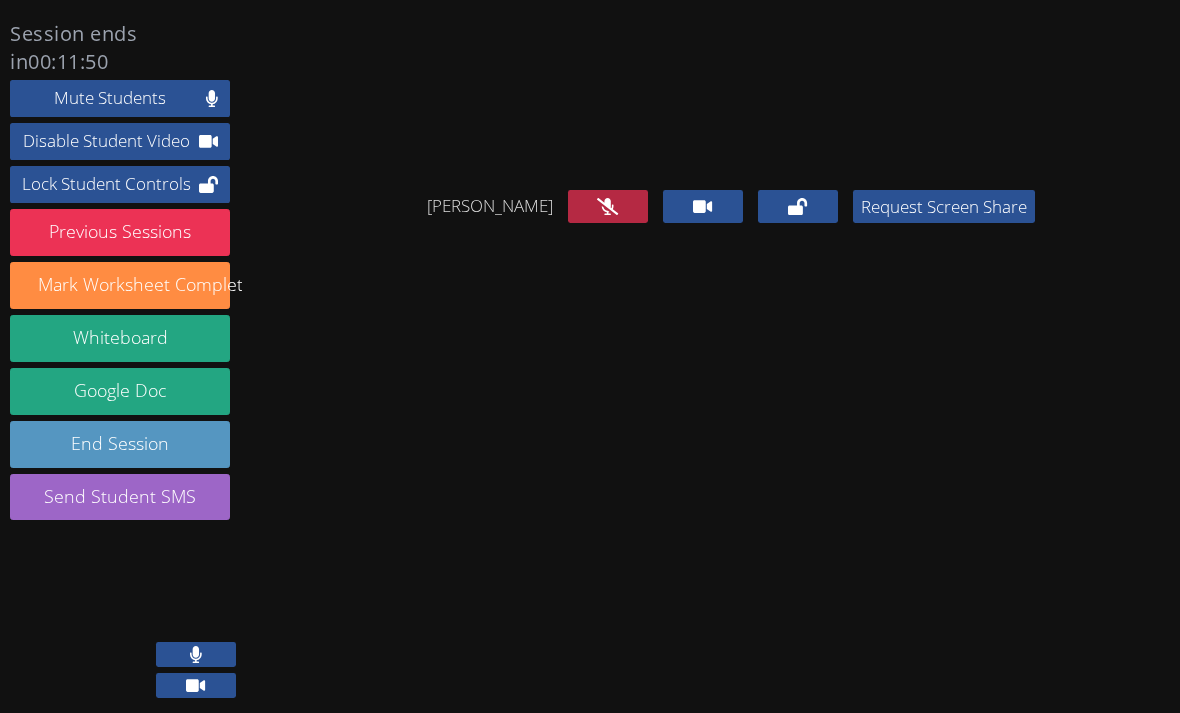 click at bounding box center [196, 654] 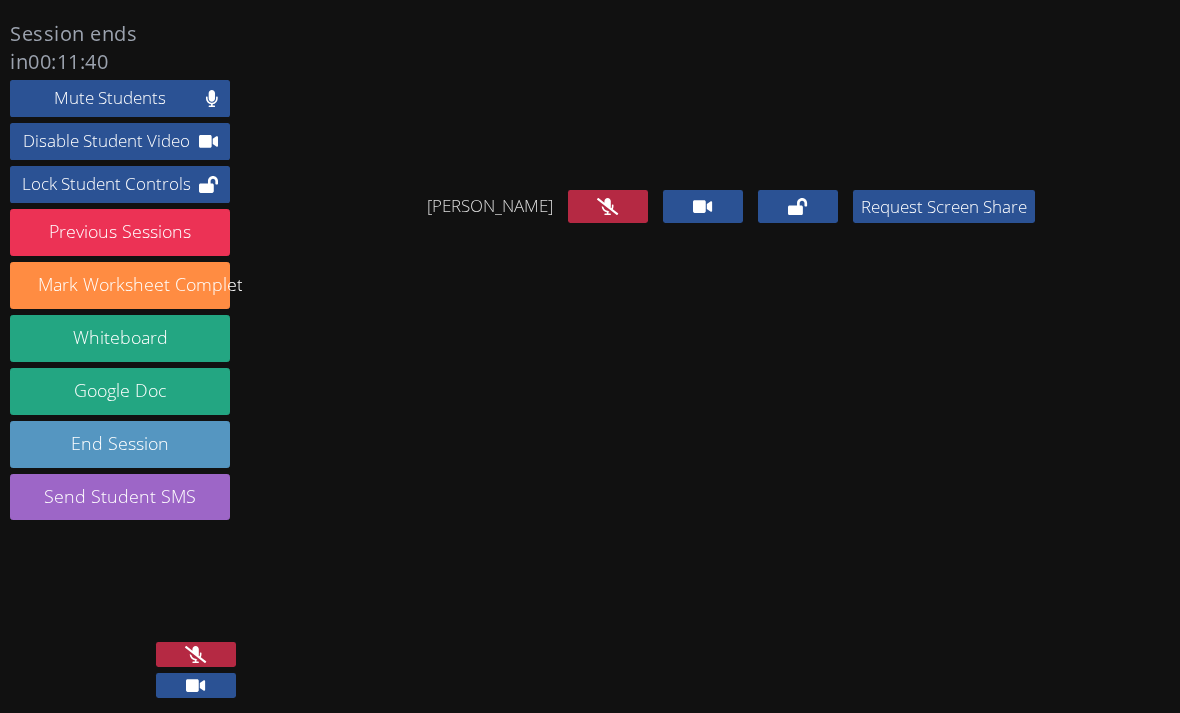 click at bounding box center [196, 654] 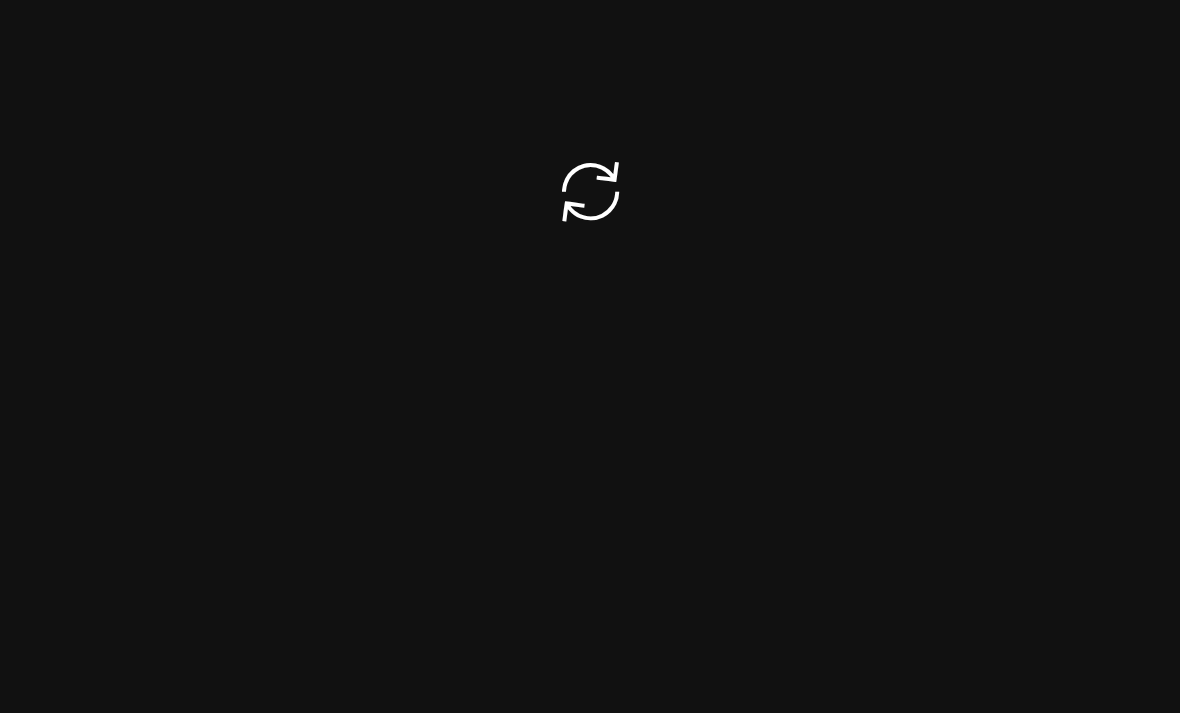 scroll, scrollTop: 0, scrollLeft: 0, axis: both 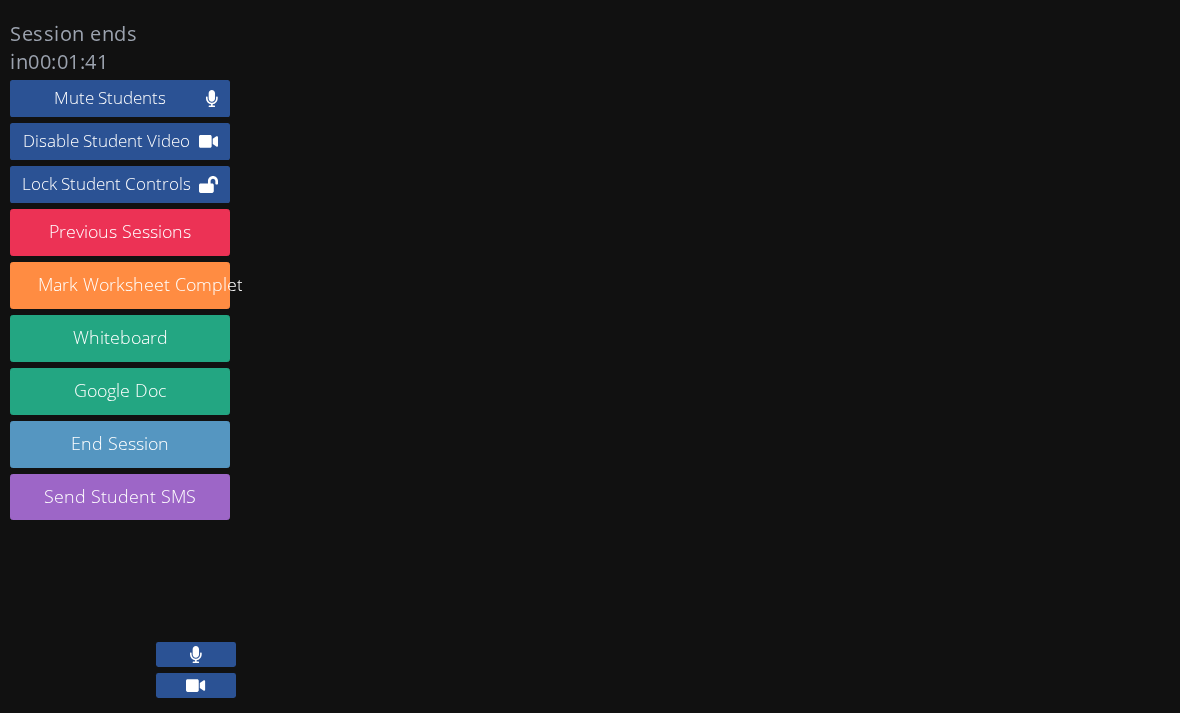 click at bounding box center (126, 598) 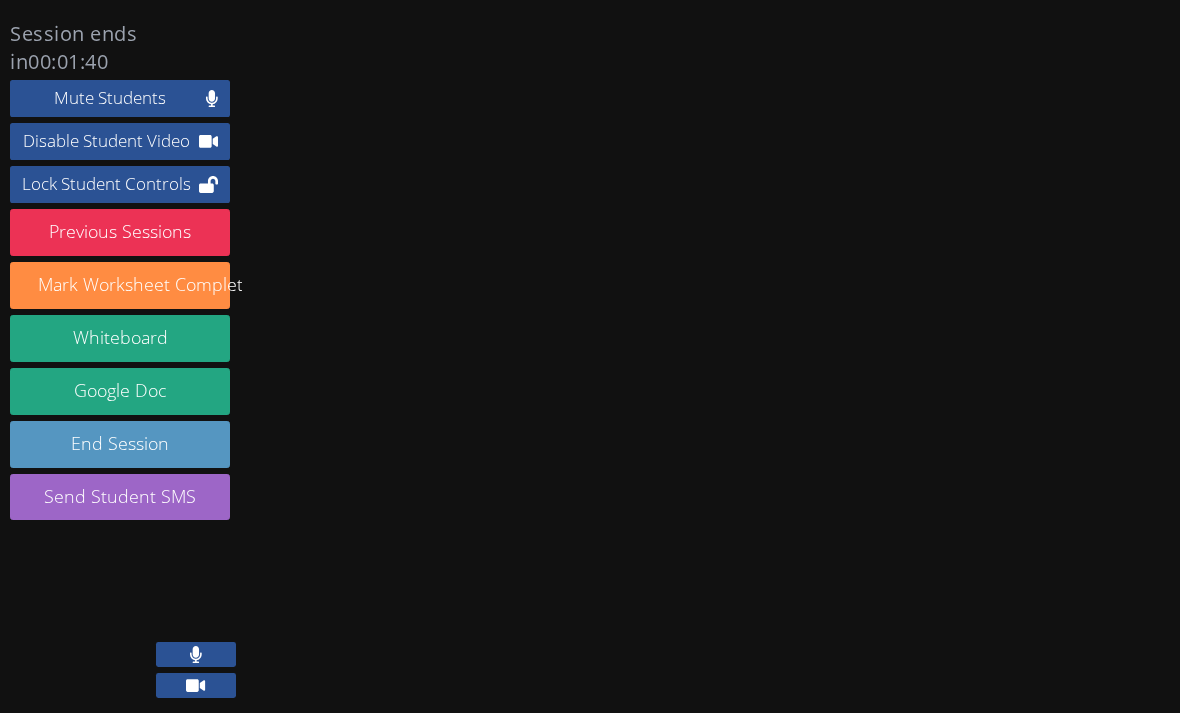 click at bounding box center (196, 654) 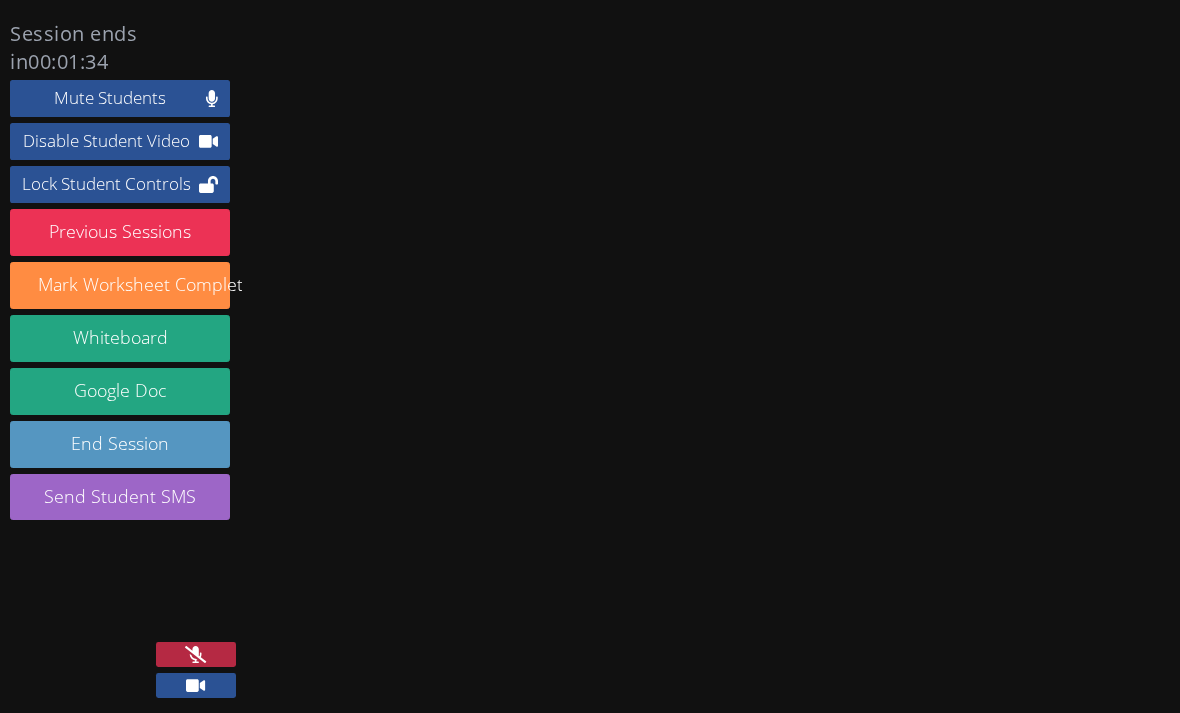 click at bounding box center [196, 654] 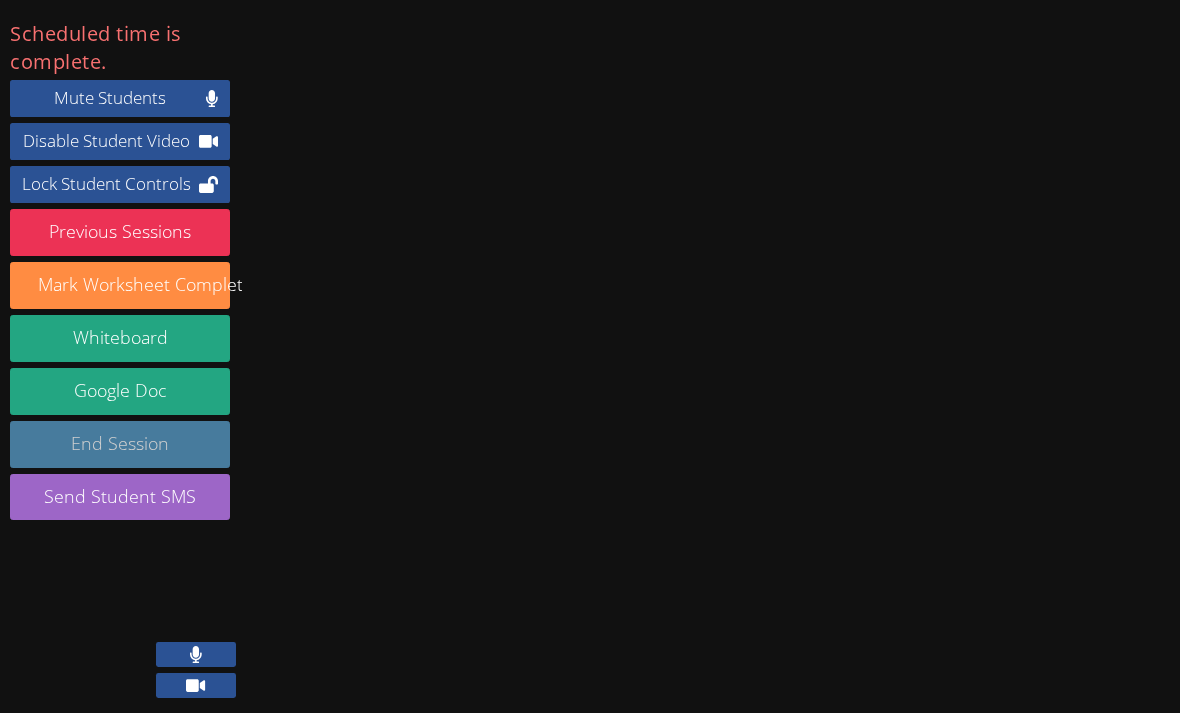 click on "End Session" at bounding box center (120, 444) 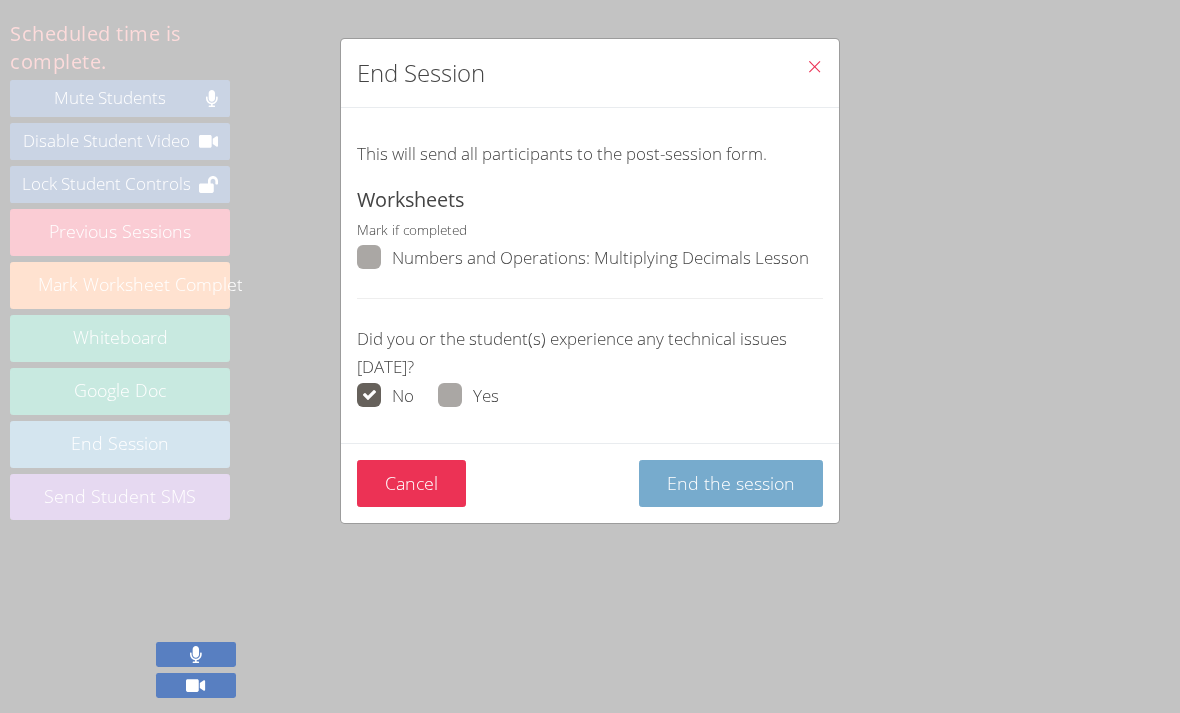 click on "End the session" at bounding box center [731, 483] 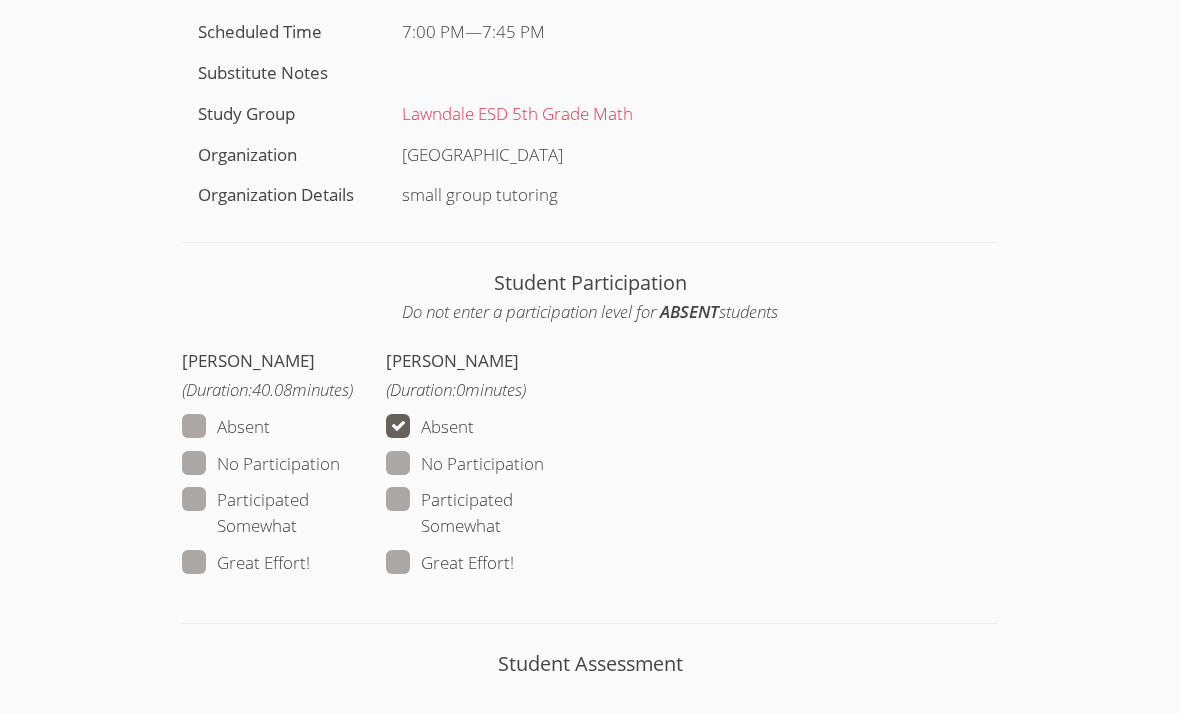 scroll, scrollTop: 631, scrollLeft: 0, axis: vertical 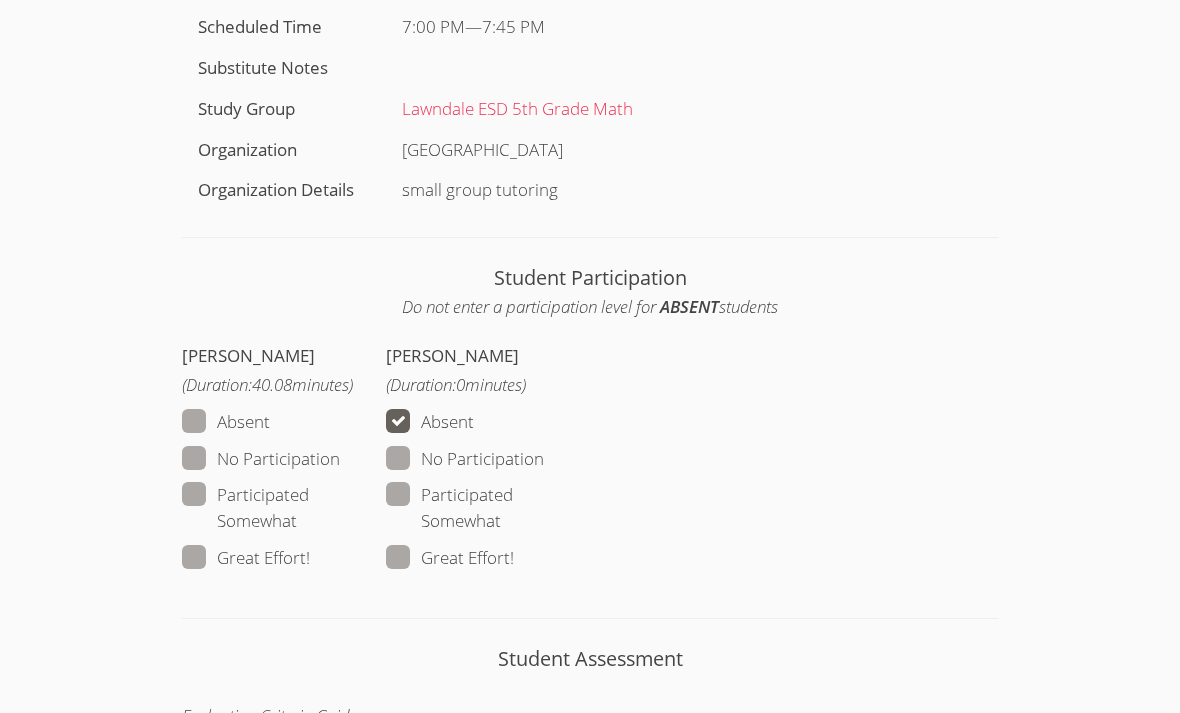 click on "Breann Smith (Duration:  40.08  minutes) Absent No Participation Participated Somewhat Great Effort! Diego Valera Ramirez (Duration:  0  minutes) Absent No Participation Participated Somewhat Great Effort!" at bounding box center [590, 467] 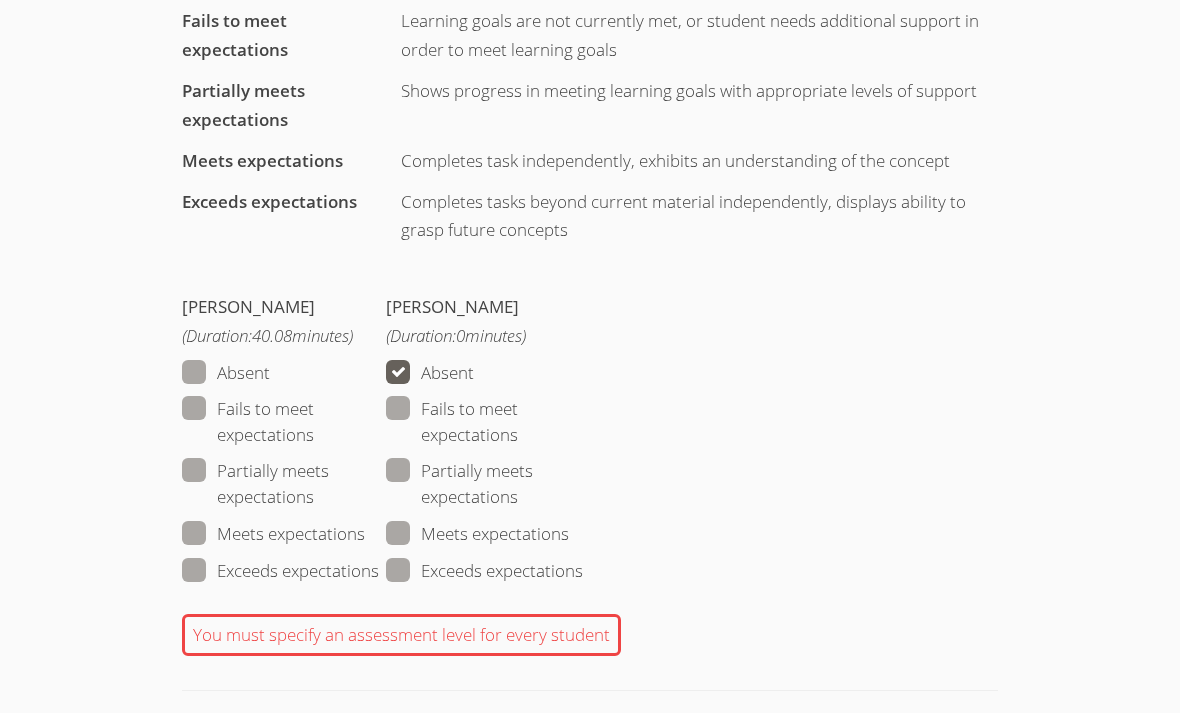 scroll, scrollTop: 1356, scrollLeft: 0, axis: vertical 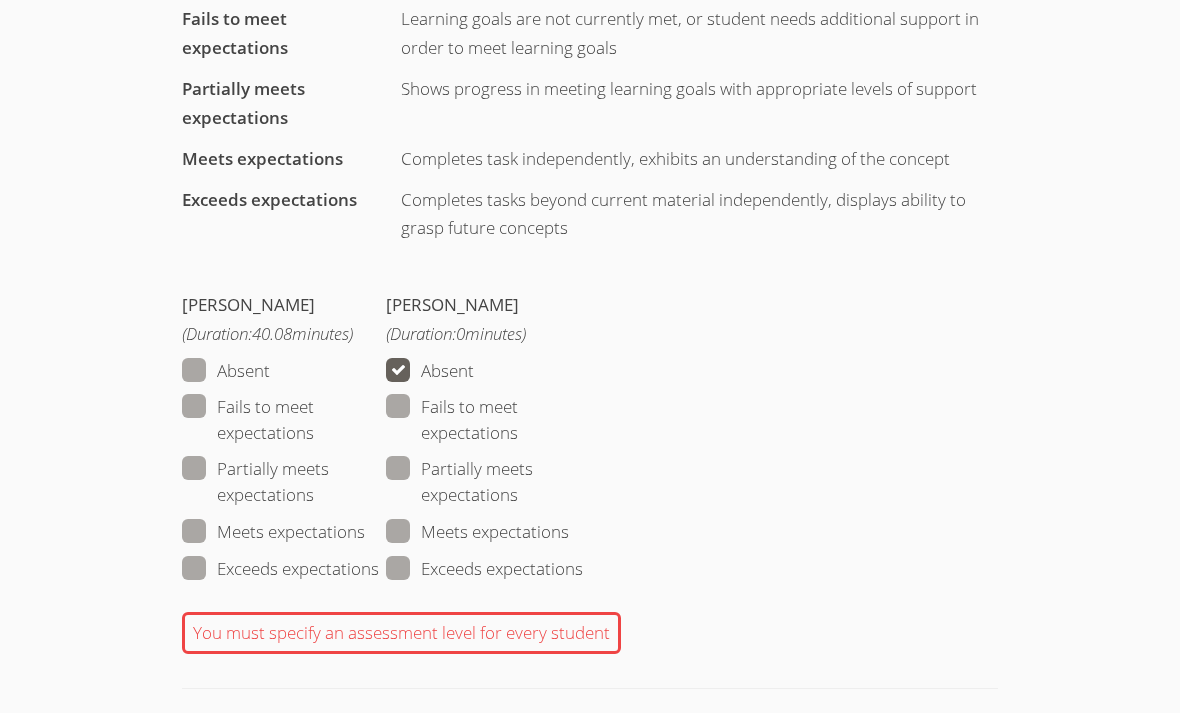 click on "Exceeds expectations" at bounding box center [280, 570] 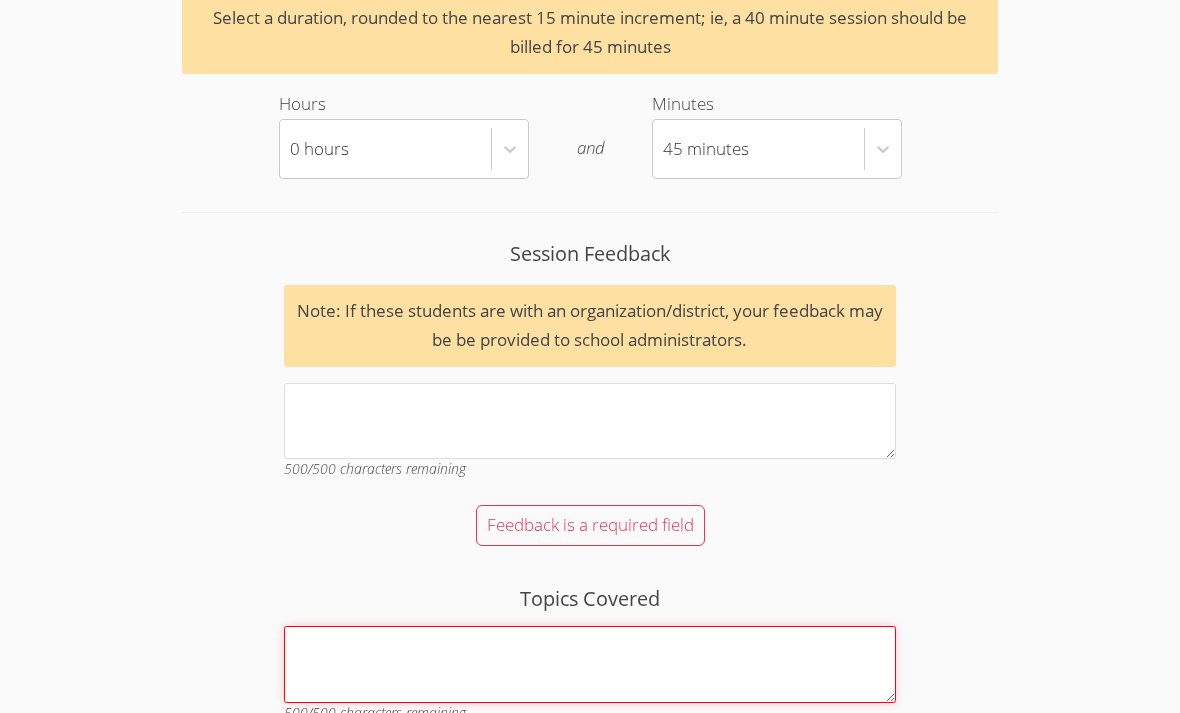 click on "Topics Covered" at bounding box center [590, 664] 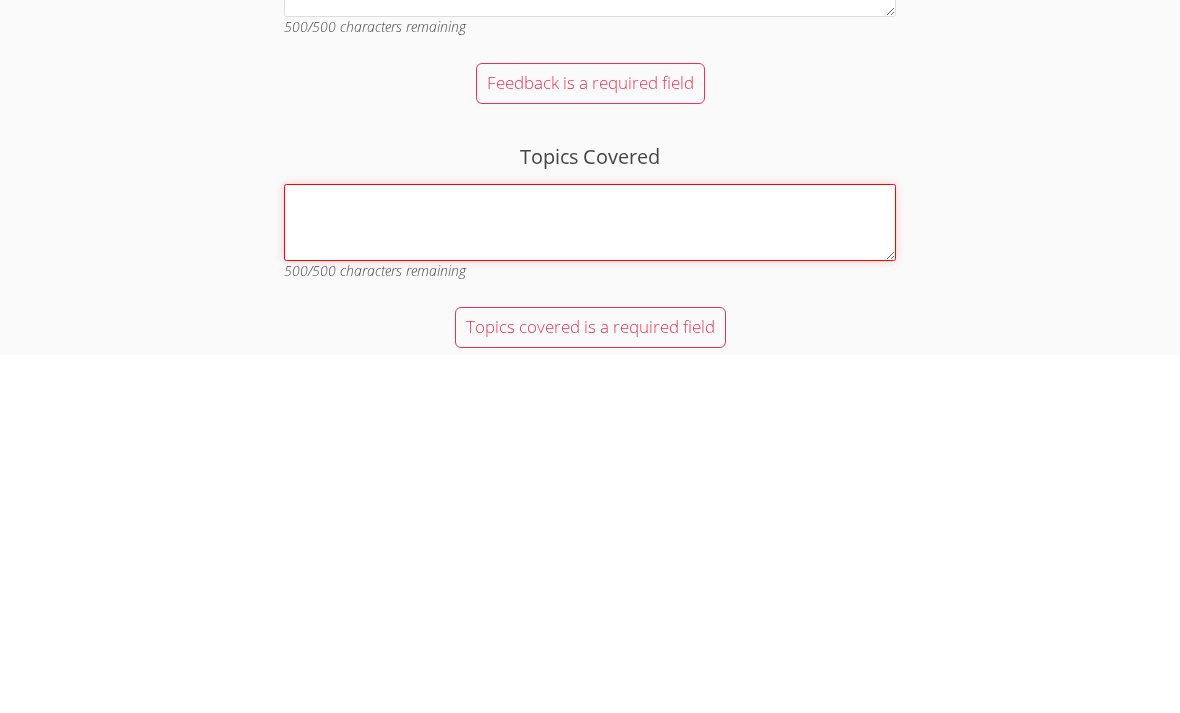 type on "," 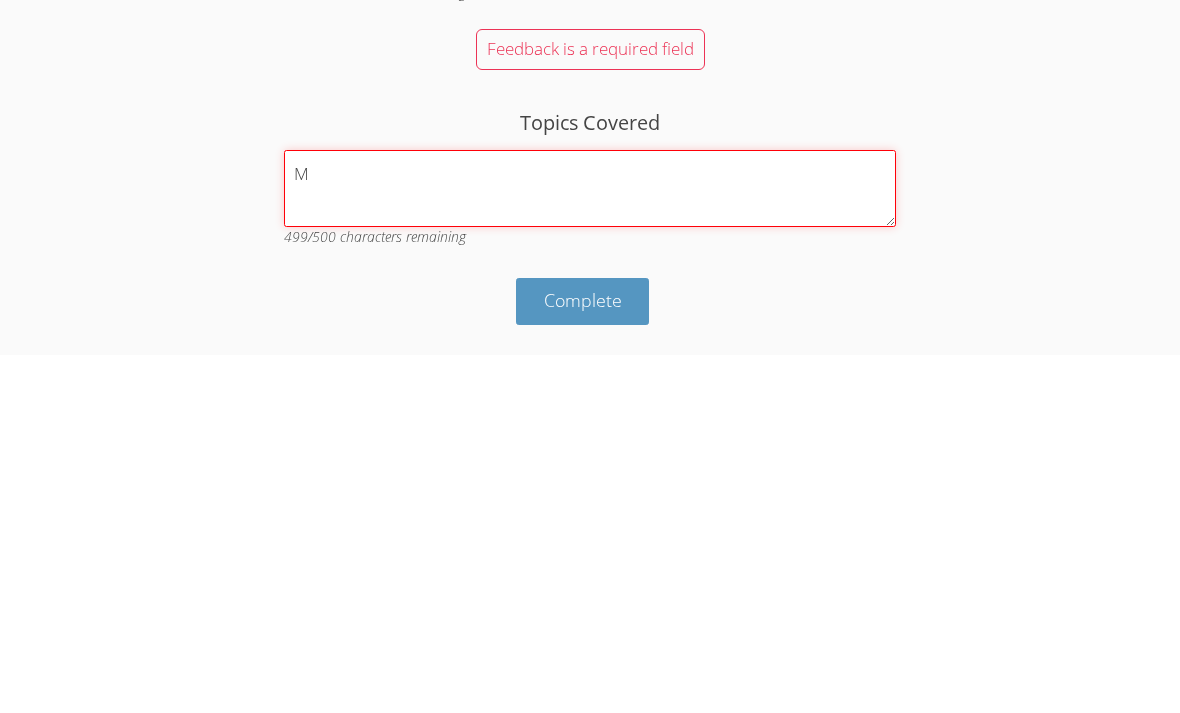 scroll, scrollTop: 2151, scrollLeft: 0, axis: vertical 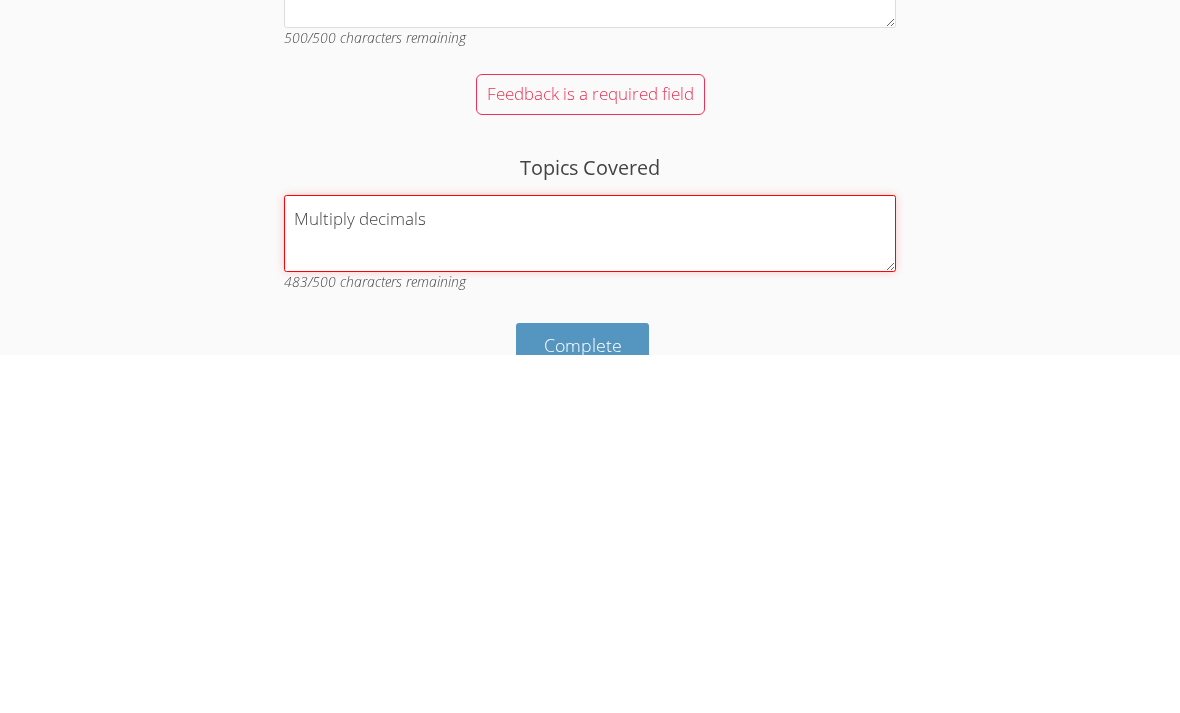click on "Multiply decimals" at bounding box center (590, 591) 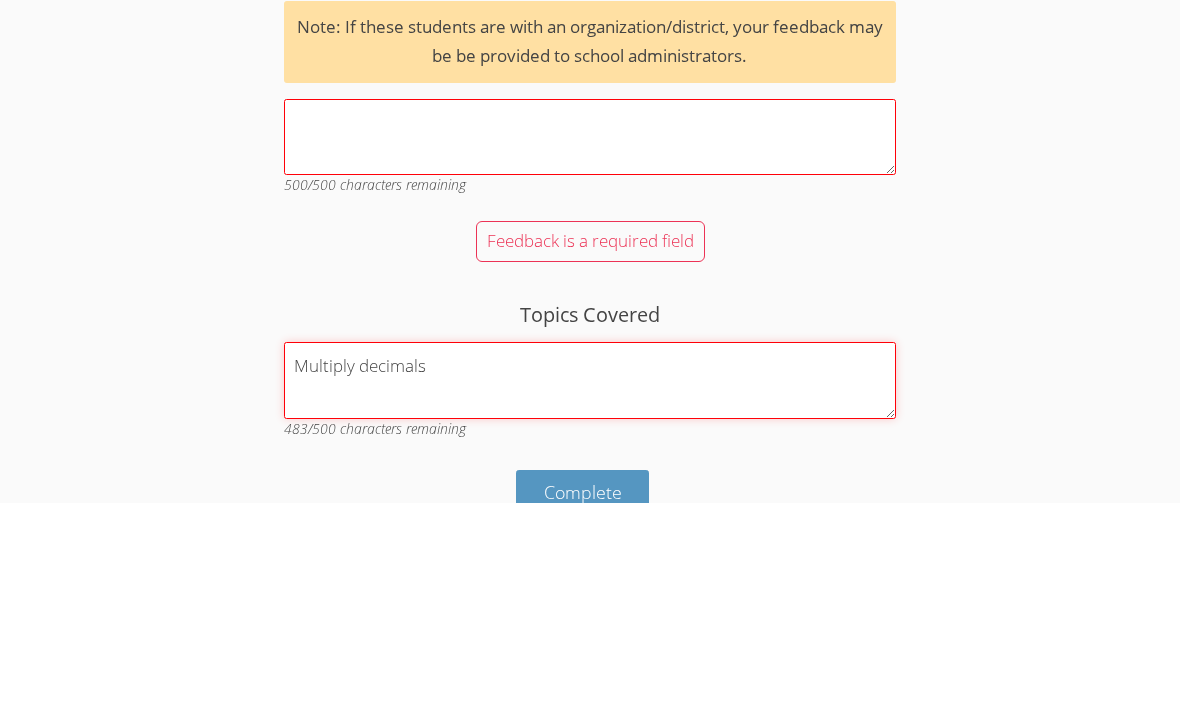 type on "Multiply decimals" 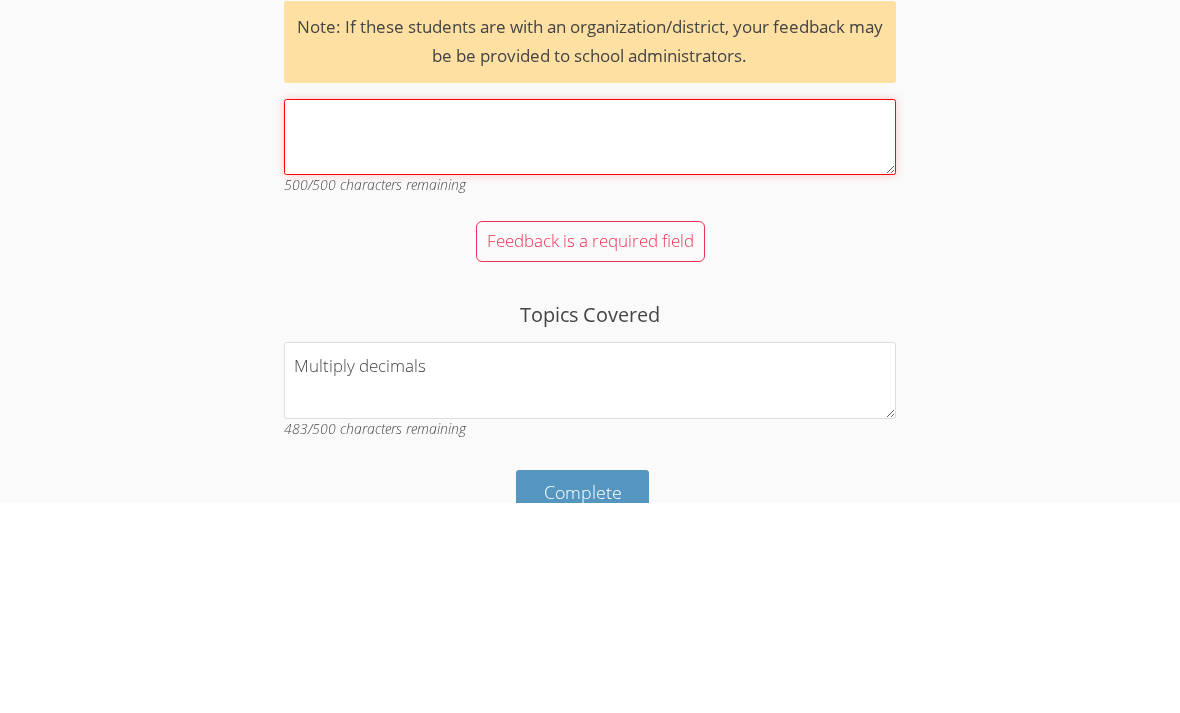 click on "Session Feedback Note: If these students are with an organization/district, your feedback may be be provided to school administrators. 500 /500 characters remaining" at bounding box center (590, 348) 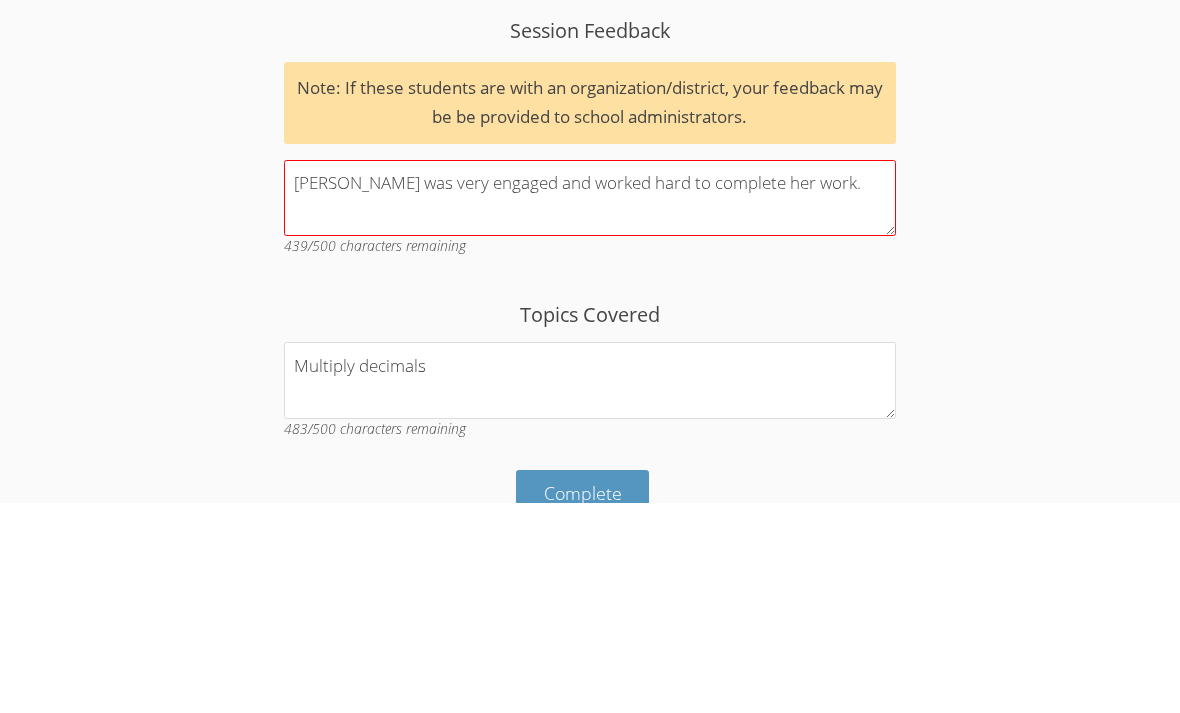 scroll, scrollTop: 2027, scrollLeft: 0, axis: vertical 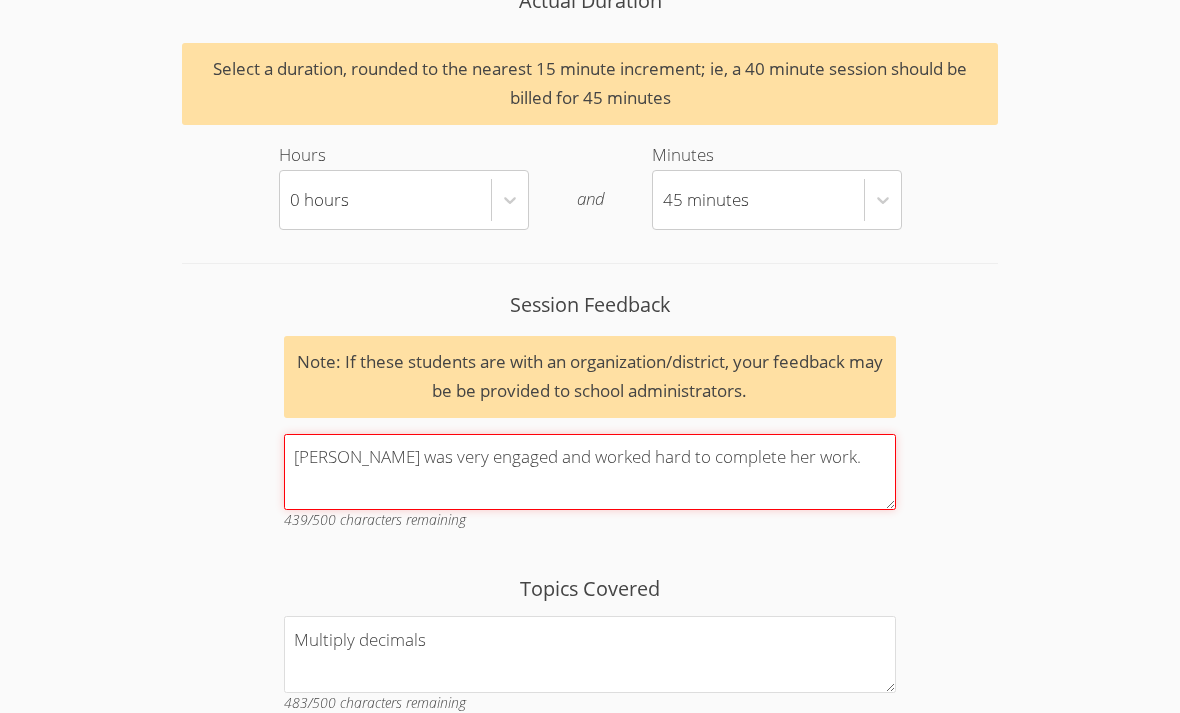 type on "Breann was very engaged and worked hard to complete her work." 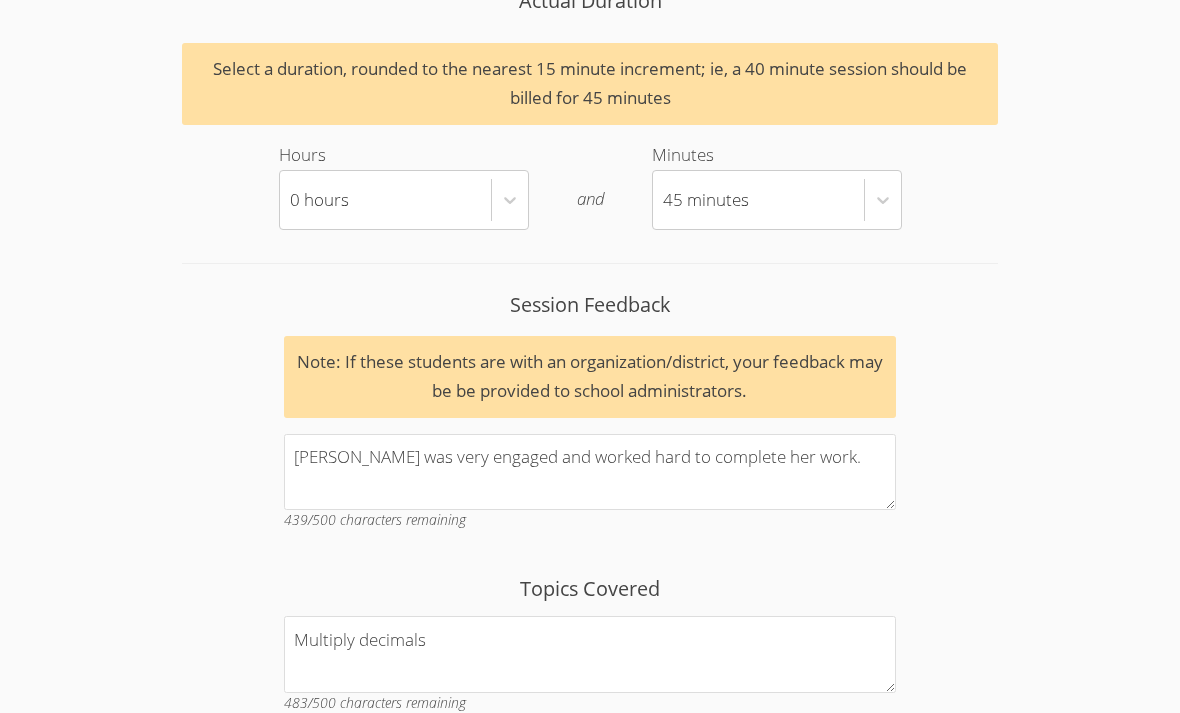 click on "Complete" at bounding box center [583, 767] 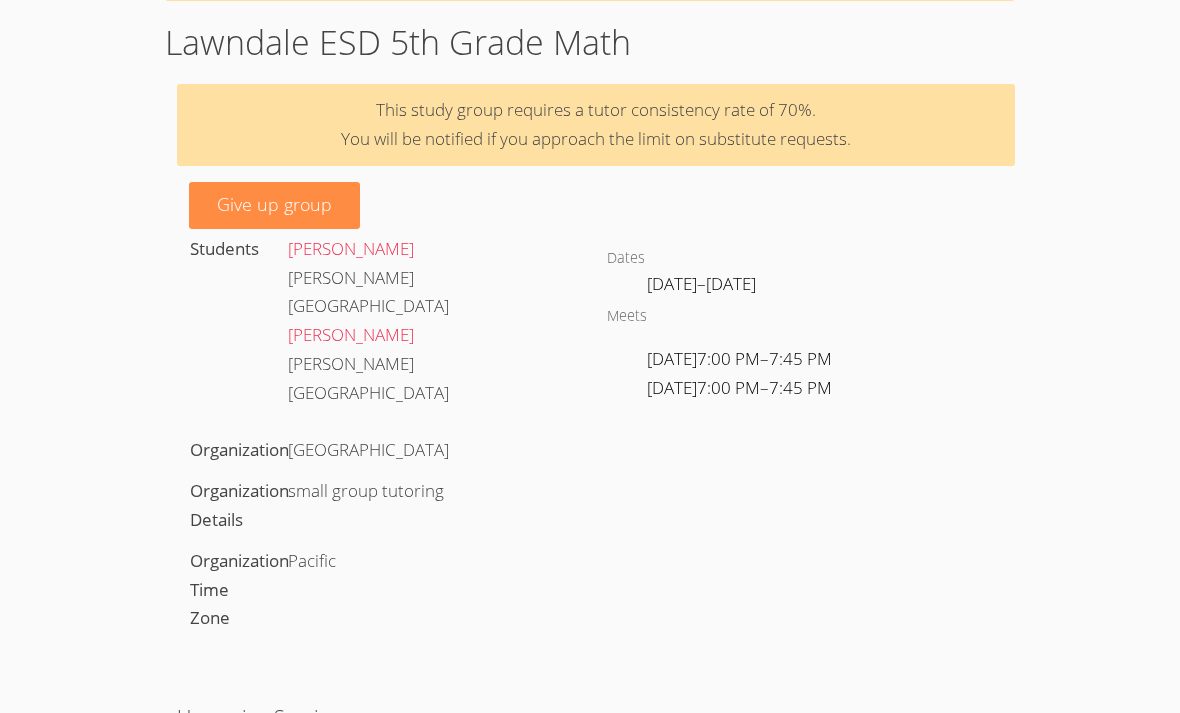 scroll, scrollTop: 0, scrollLeft: 0, axis: both 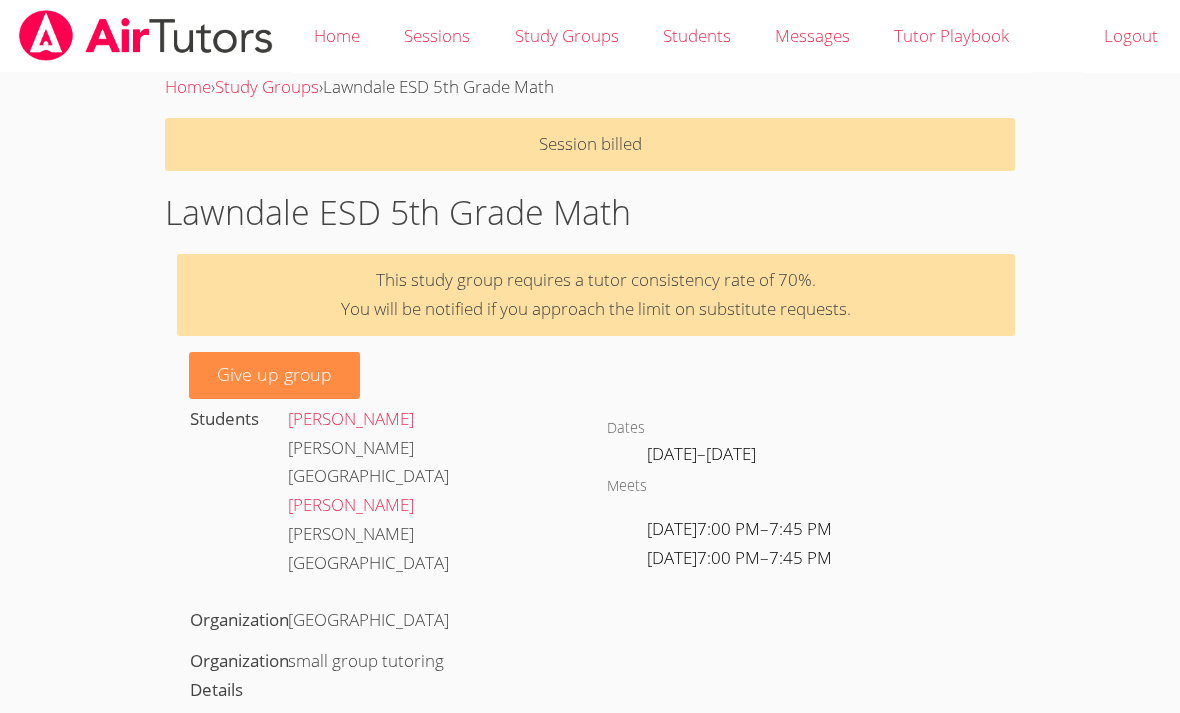 click at bounding box center [146, 35] 